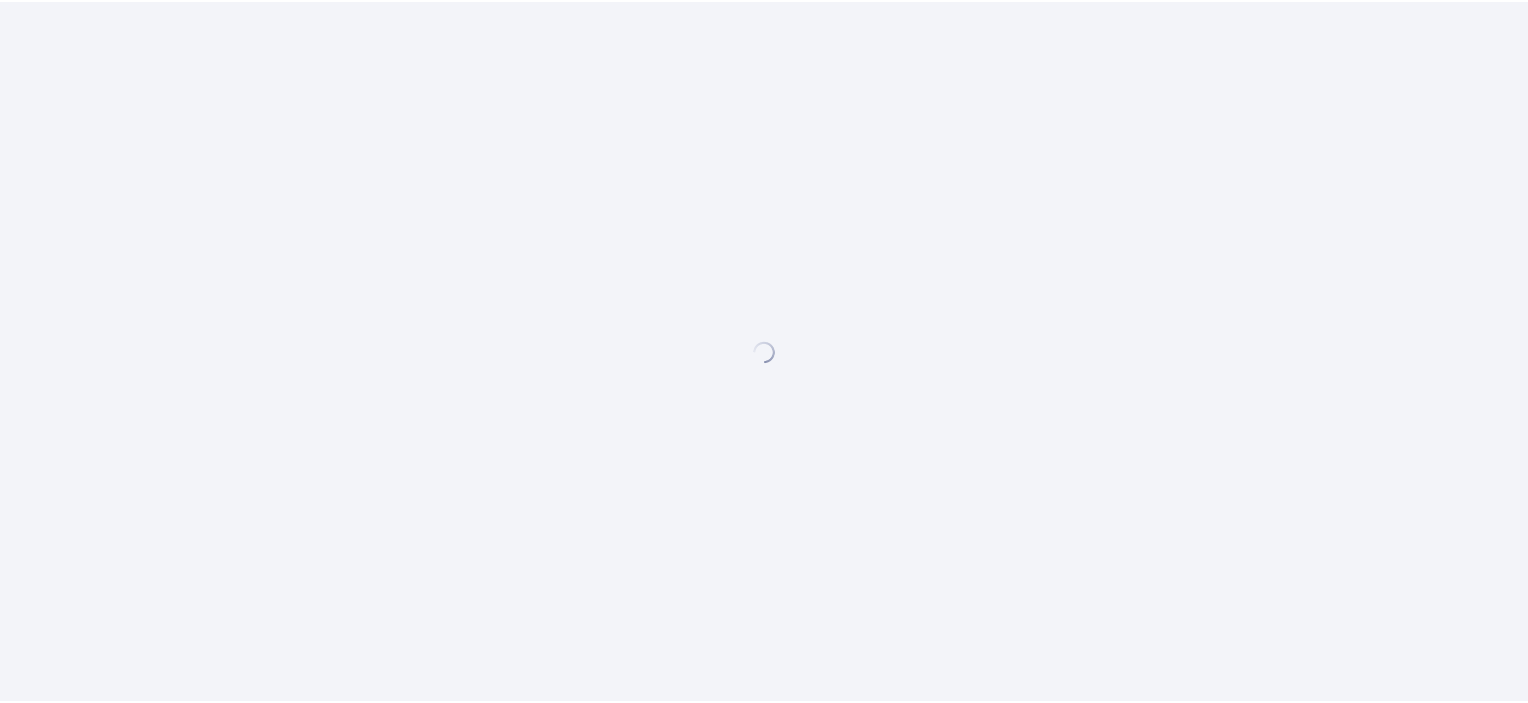 scroll, scrollTop: 0, scrollLeft: 0, axis: both 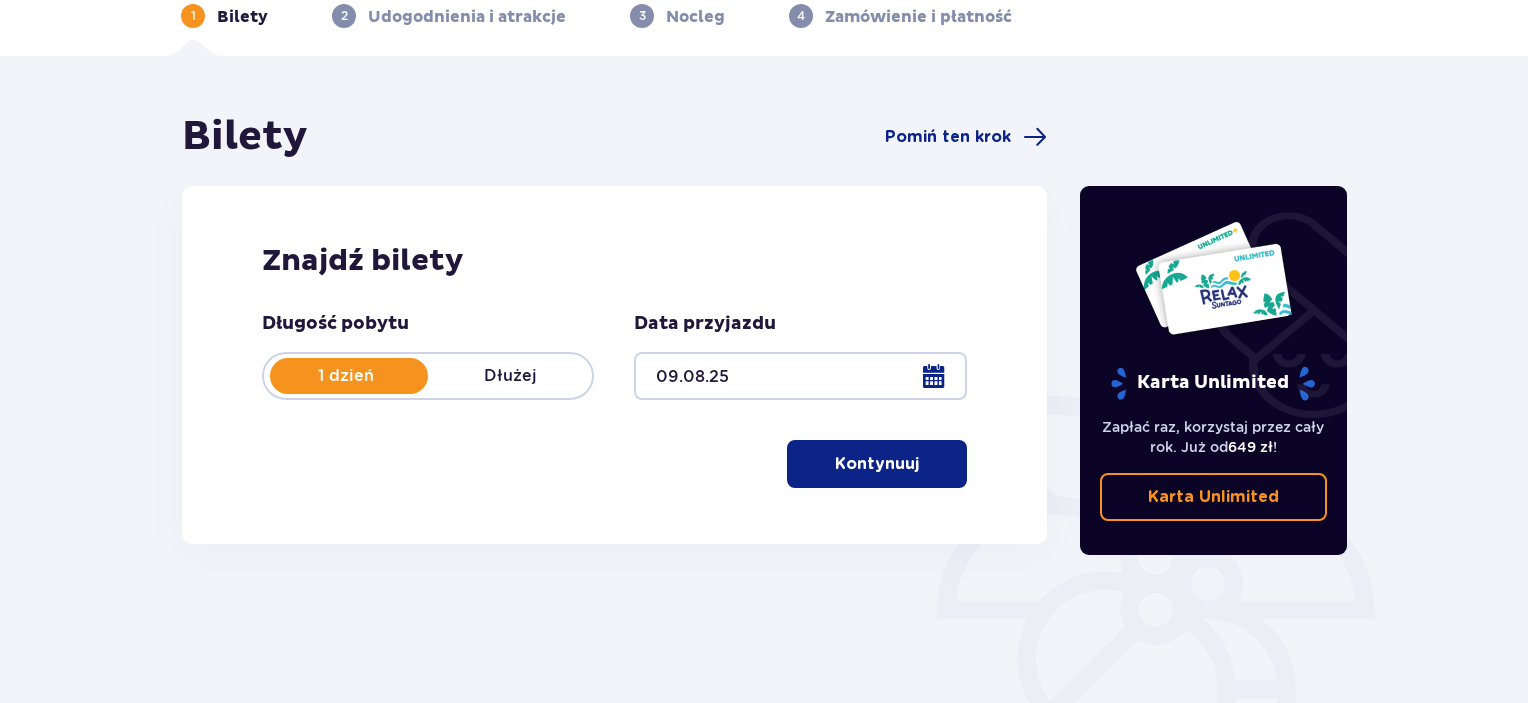 click on "Kontynuuj" at bounding box center [877, 464] 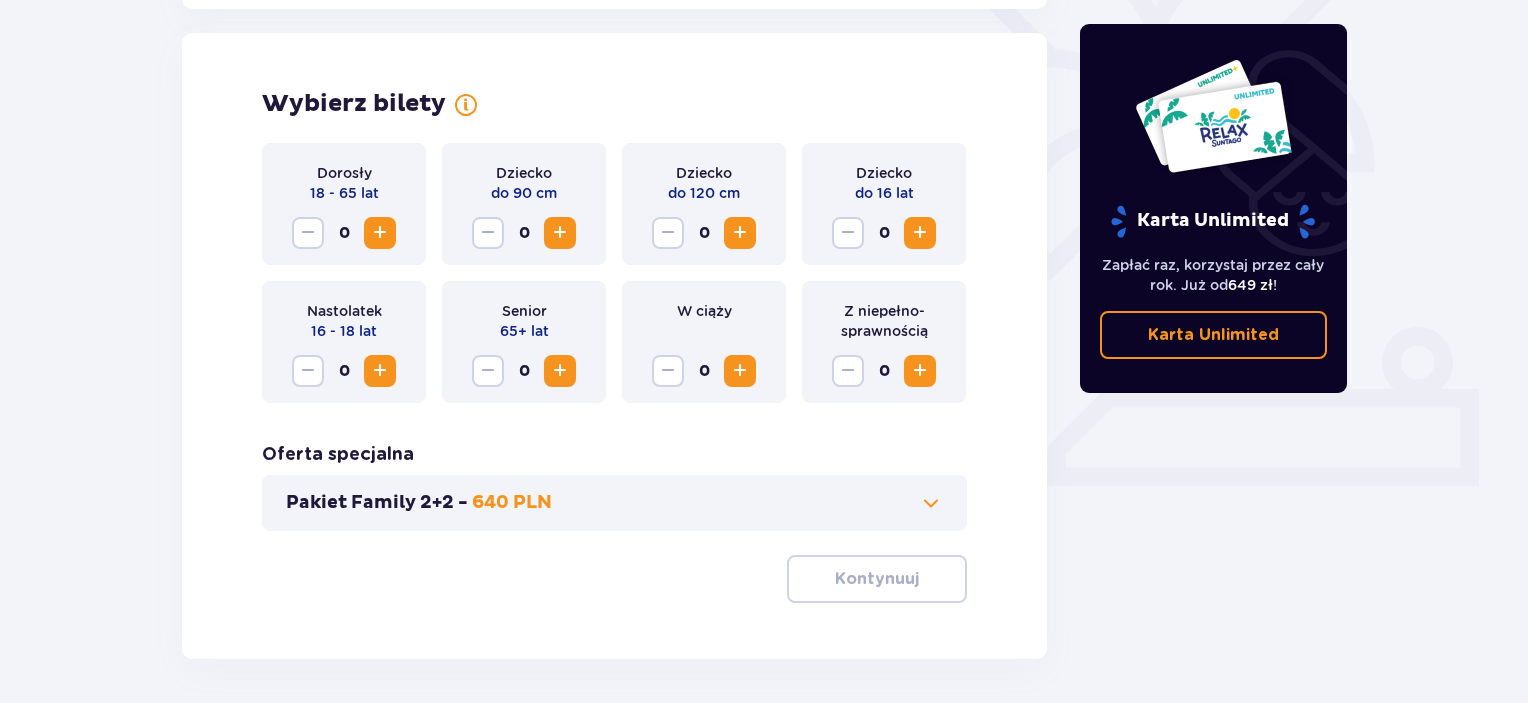 scroll, scrollTop: 556, scrollLeft: 0, axis: vertical 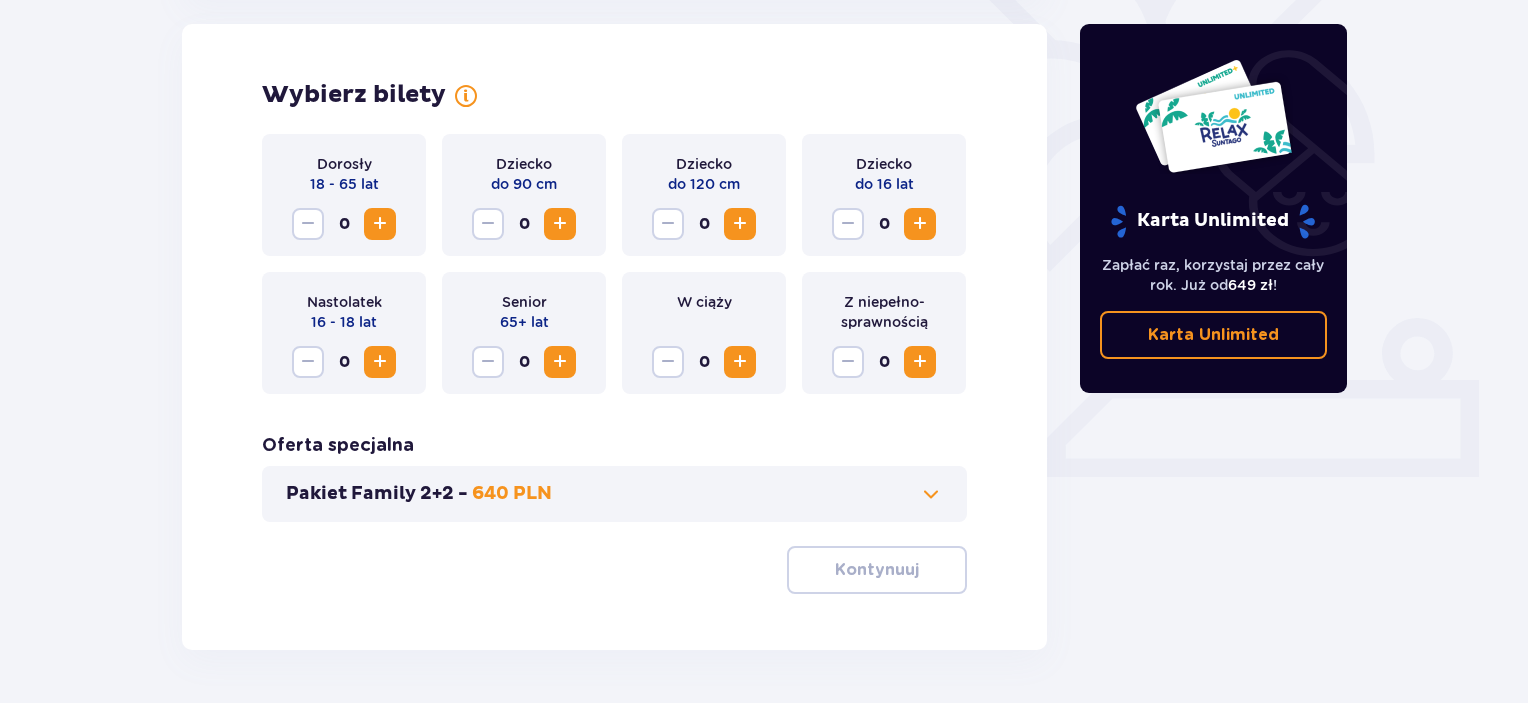 click at bounding box center (380, 224) 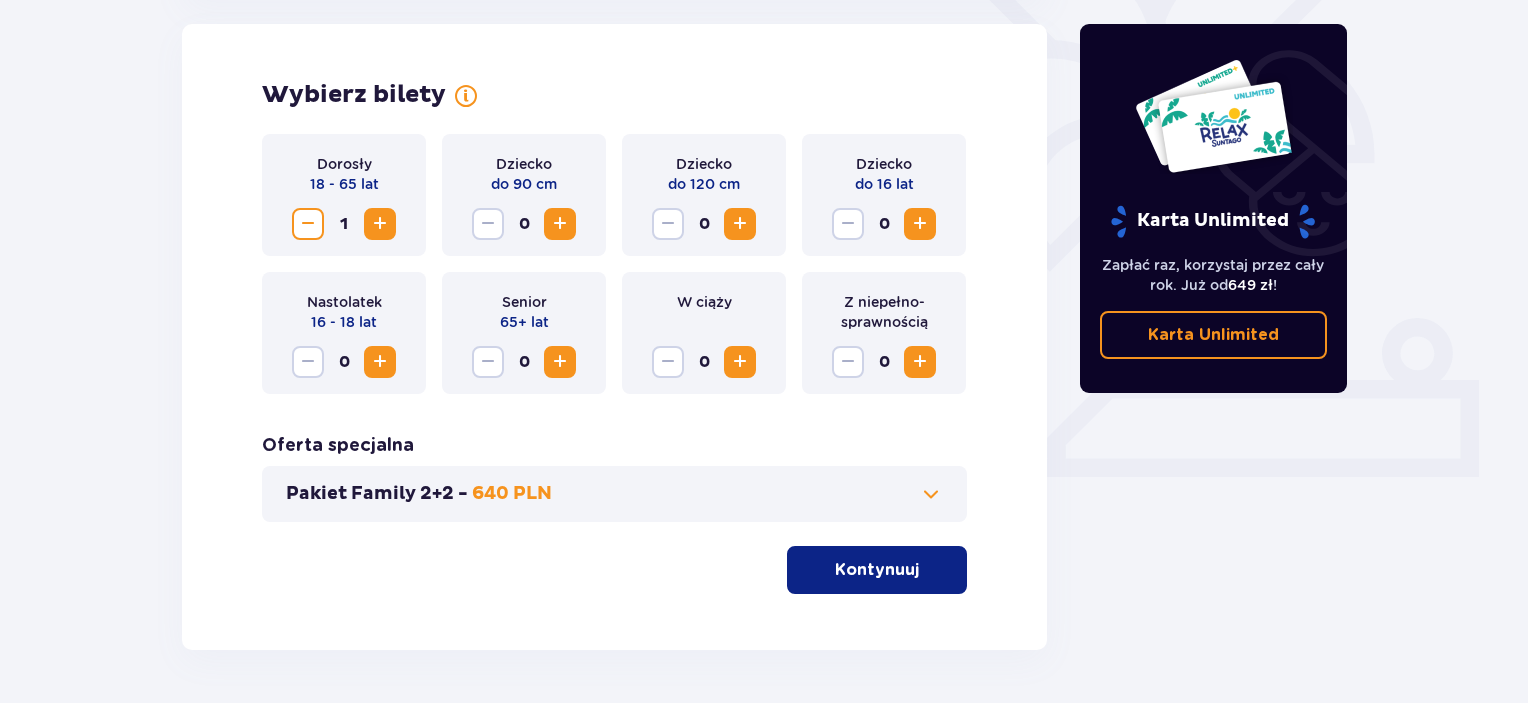 click at bounding box center (380, 362) 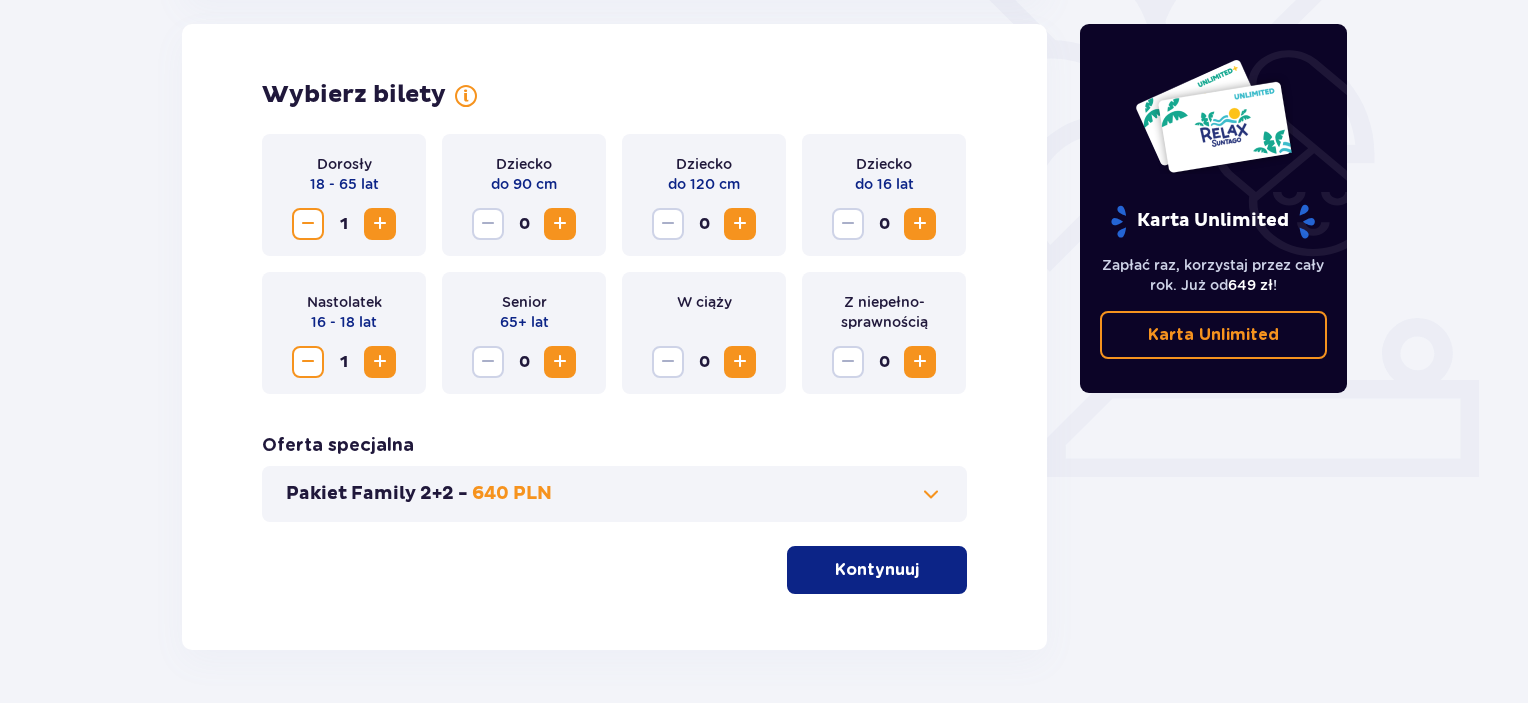 click at bounding box center [380, 362] 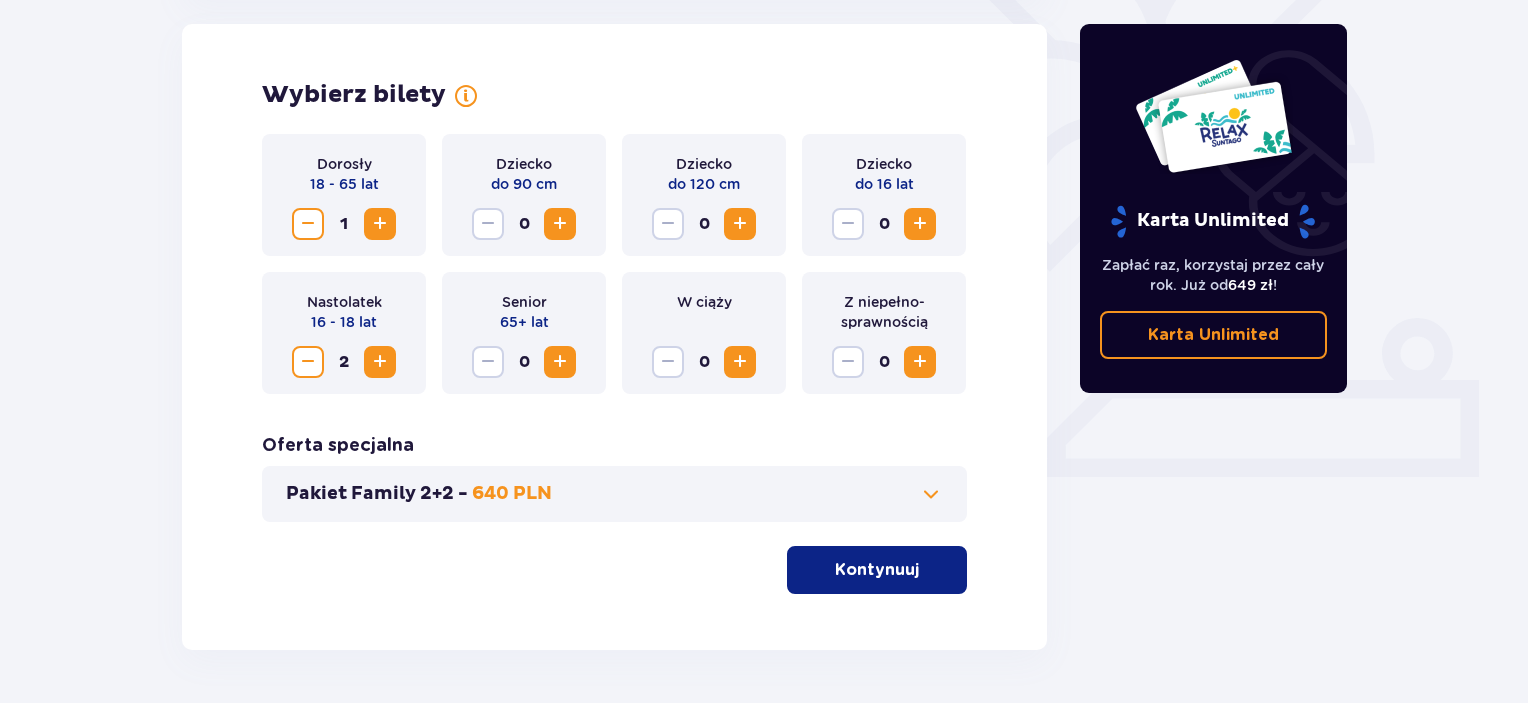 click on "Kontynuuj" at bounding box center [877, 570] 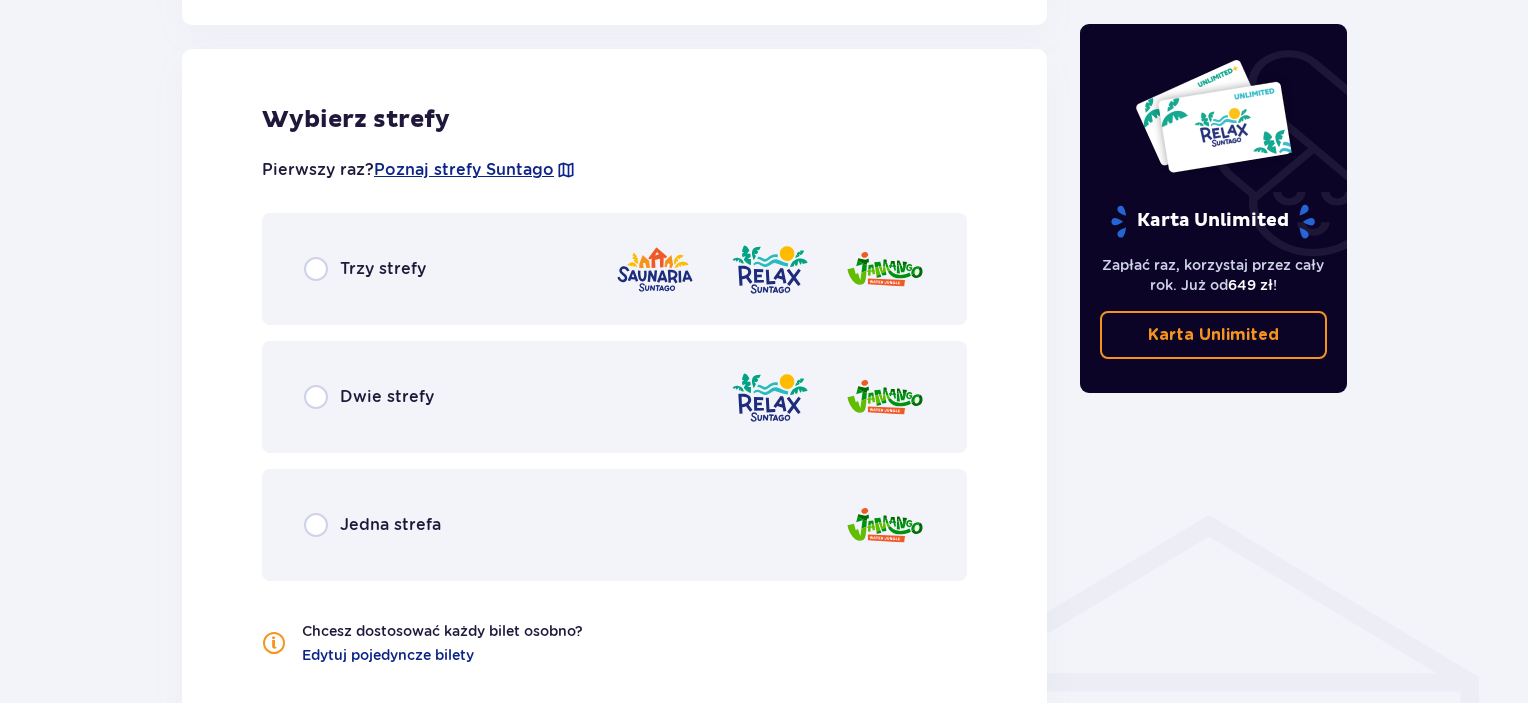 scroll, scrollTop: 1110, scrollLeft: 0, axis: vertical 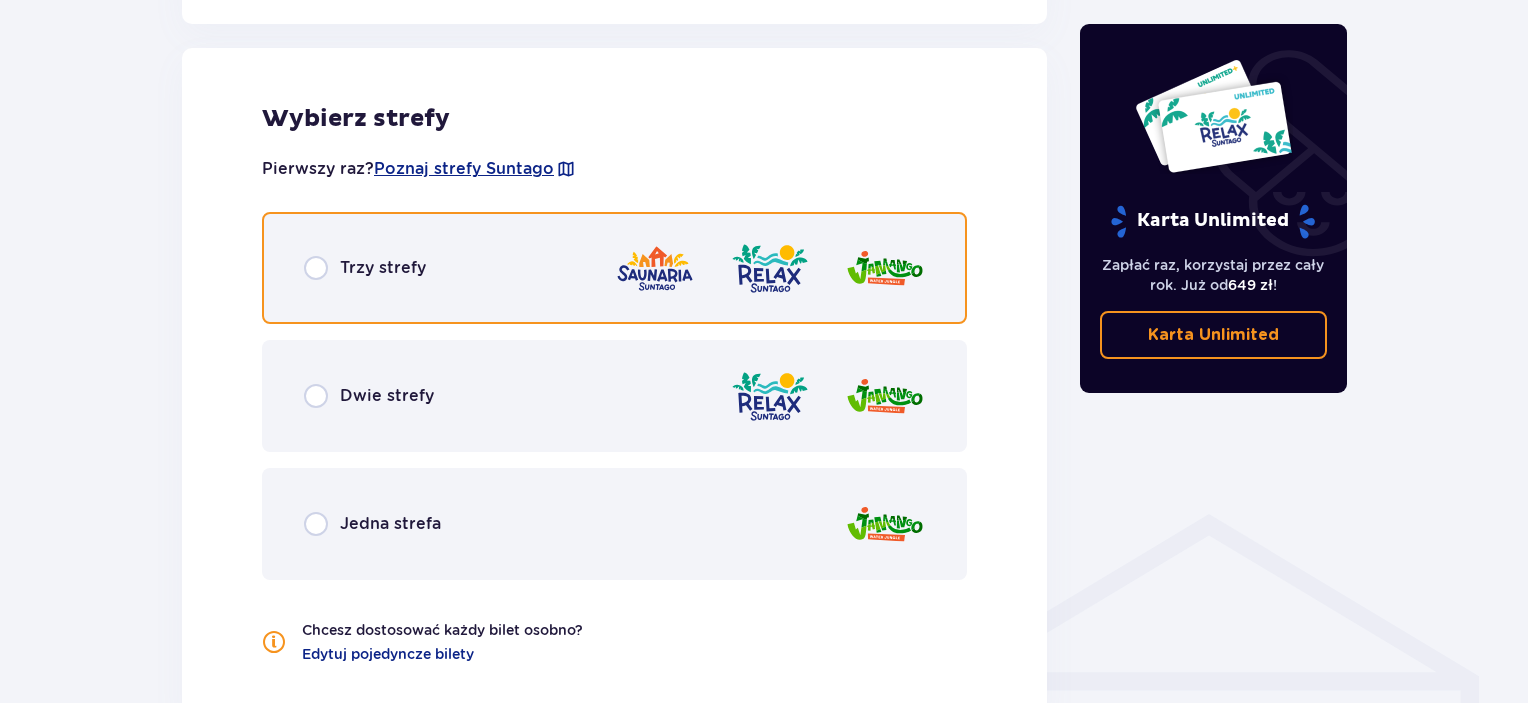 click at bounding box center [316, 268] 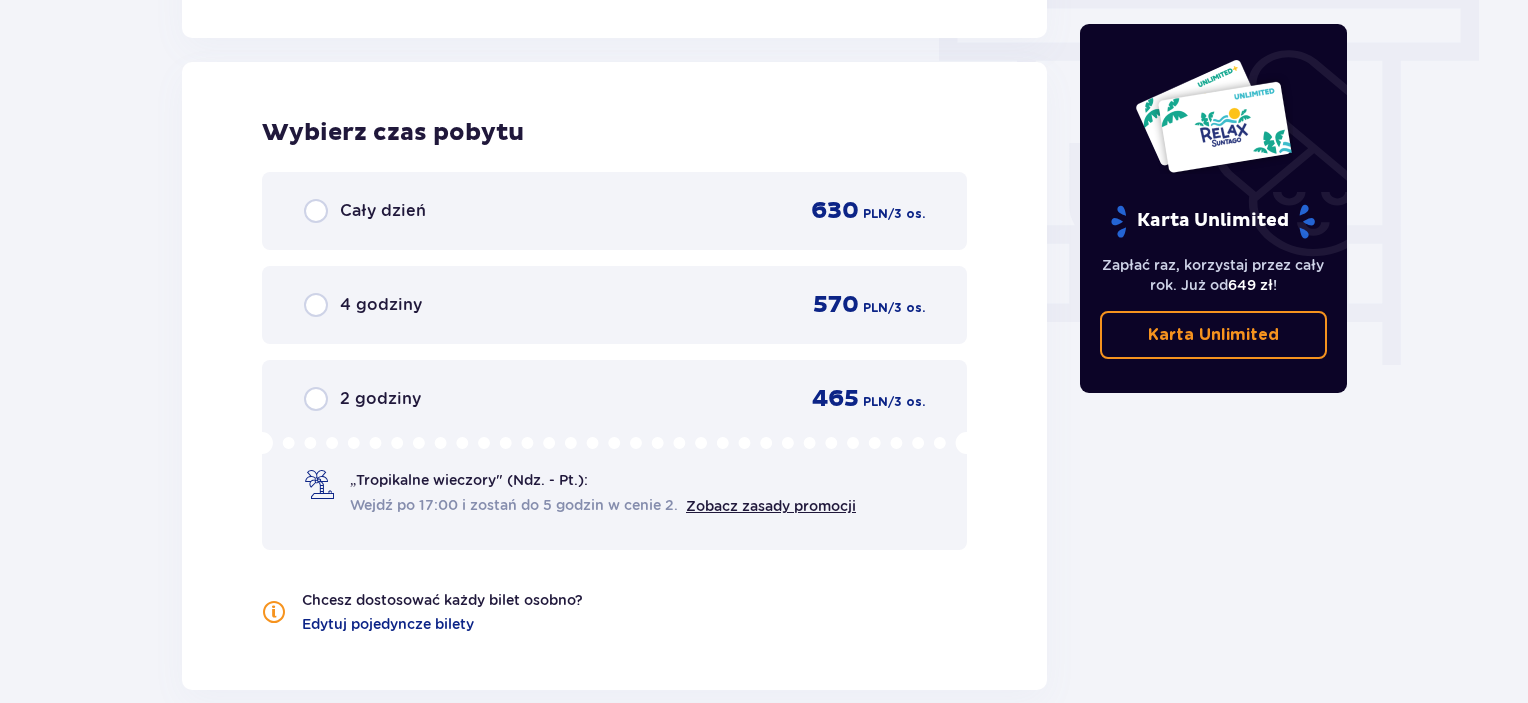scroll, scrollTop: 1806, scrollLeft: 0, axis: vertical 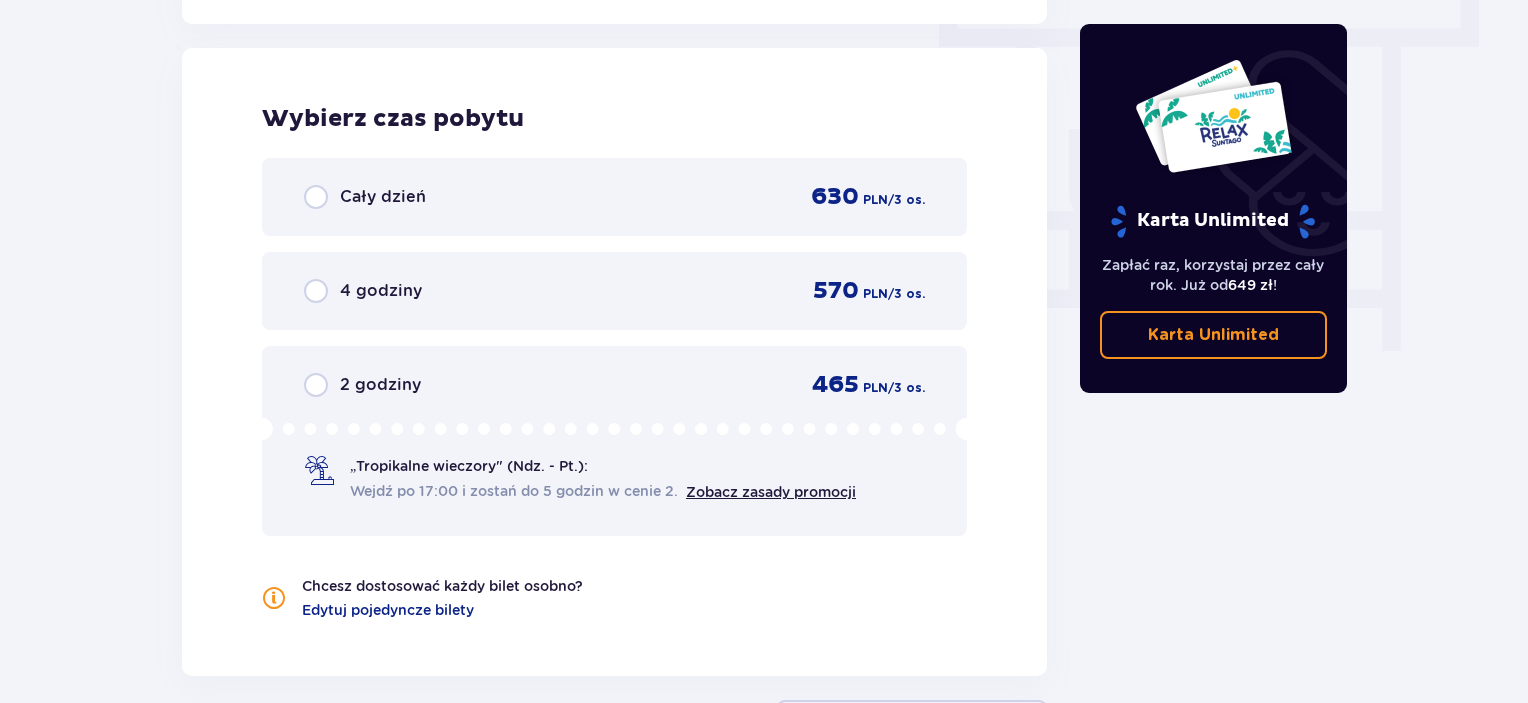 click on "Cały dzień   630 PLN / 3 os." at bounding box center [614, 197] 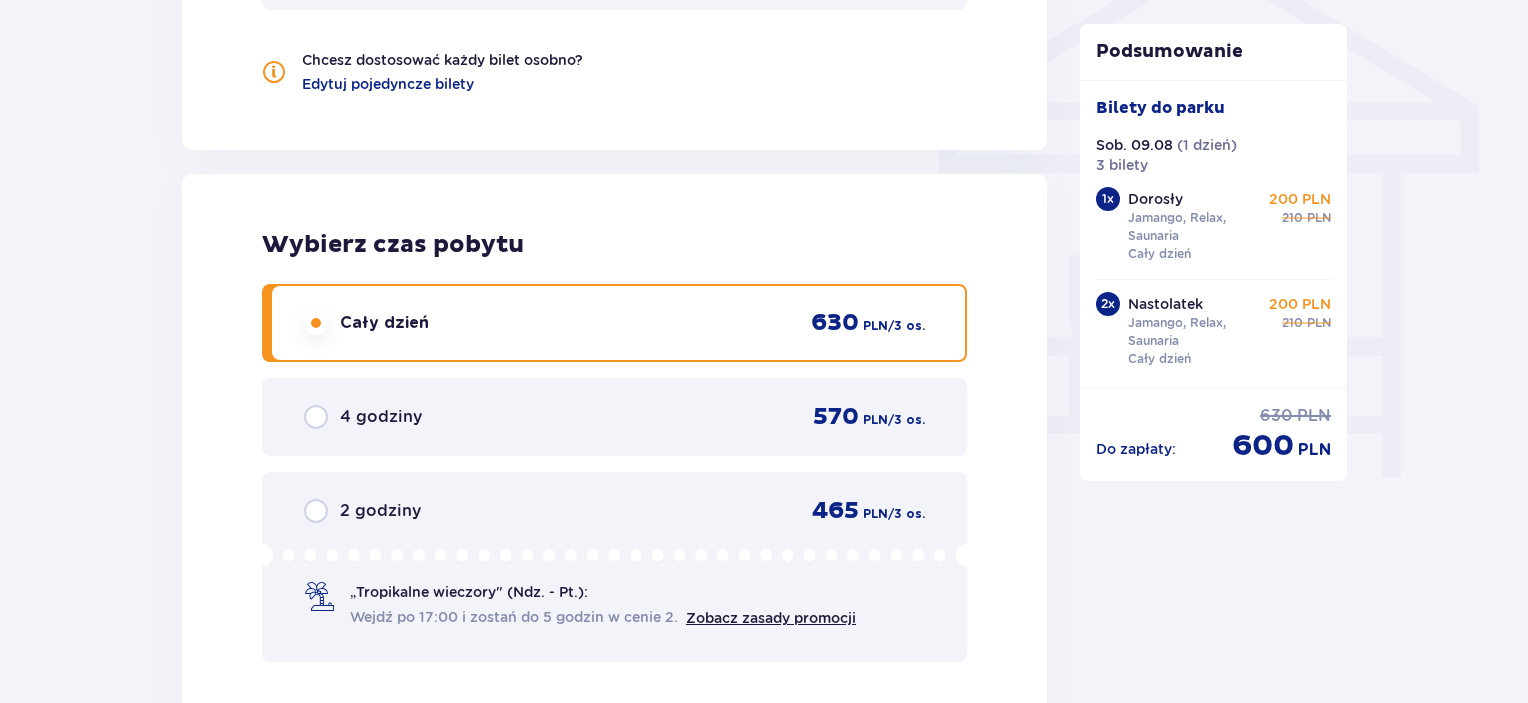 scroll, scrollTop: 1980, scrollLeft: 0, axis: vertical 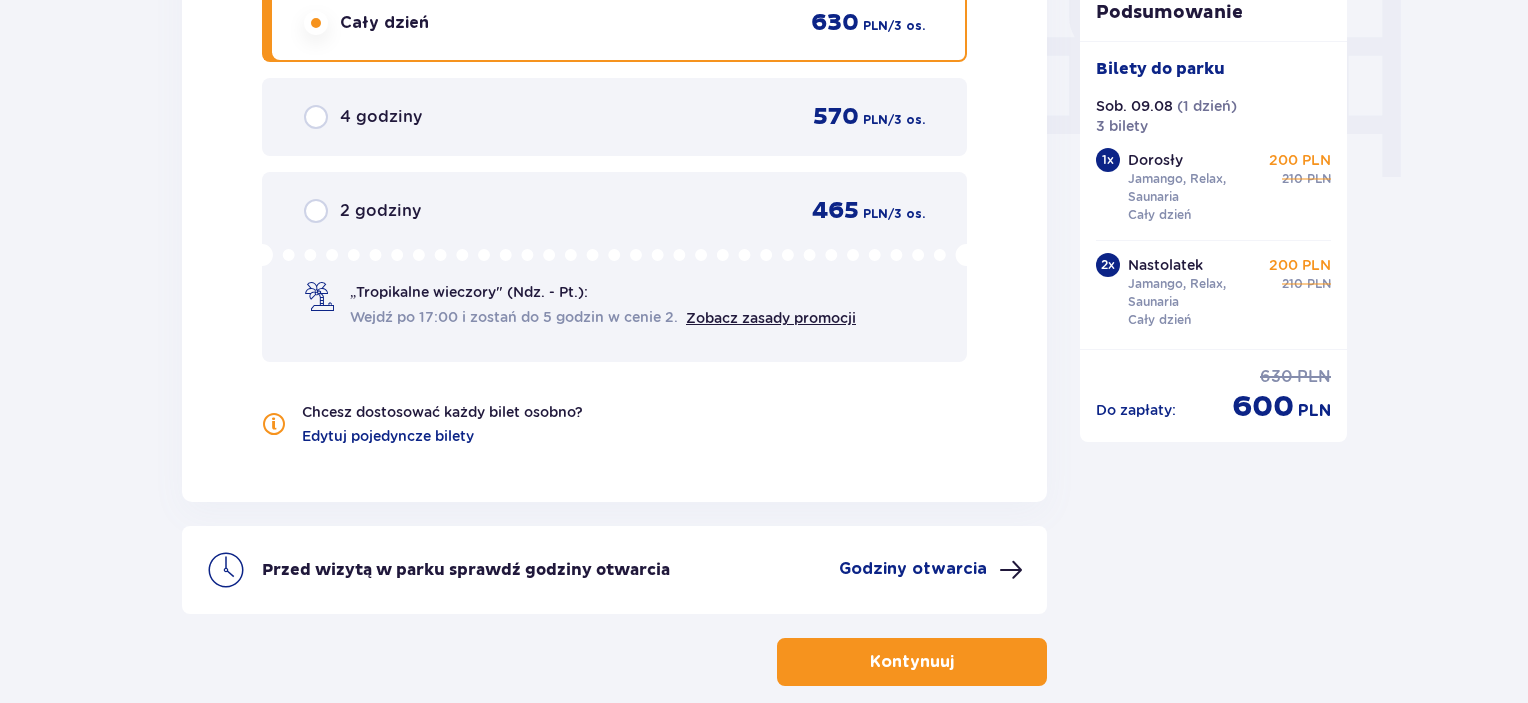 click on "Kontynuuj" at bounding box center [912, 662] 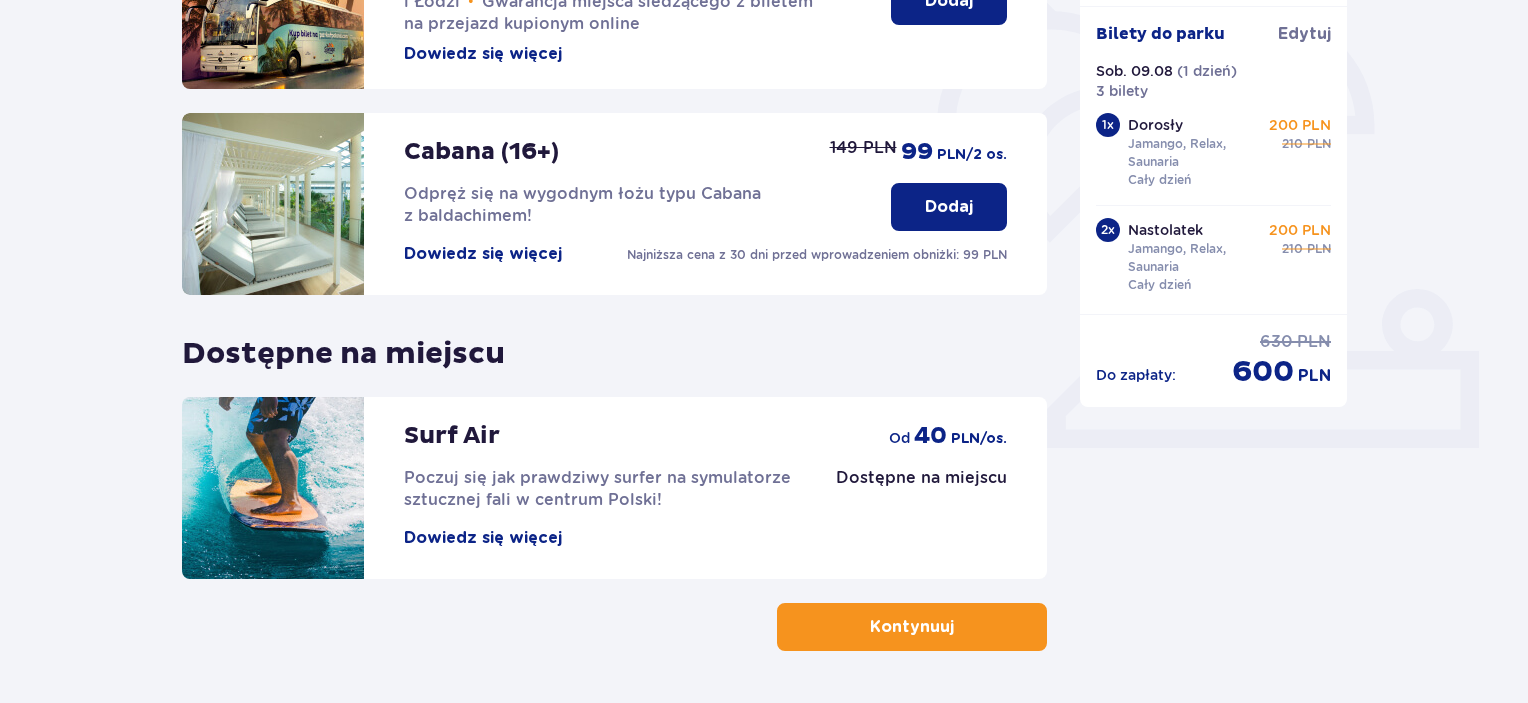 scroll, scrollTop: 652, scrollLeft: 0, axis: vertical 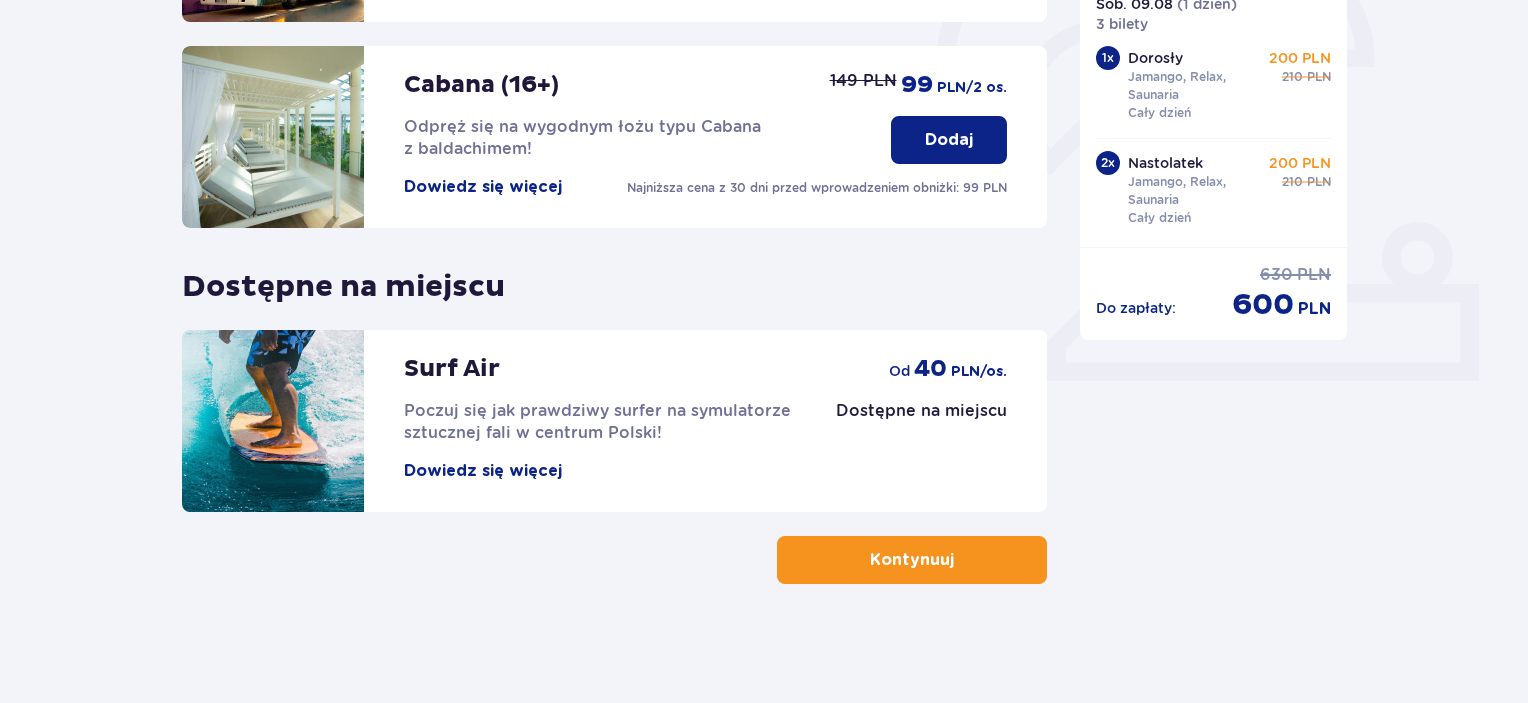 click on "Kontynuuj" at bounding box center (912, 560) 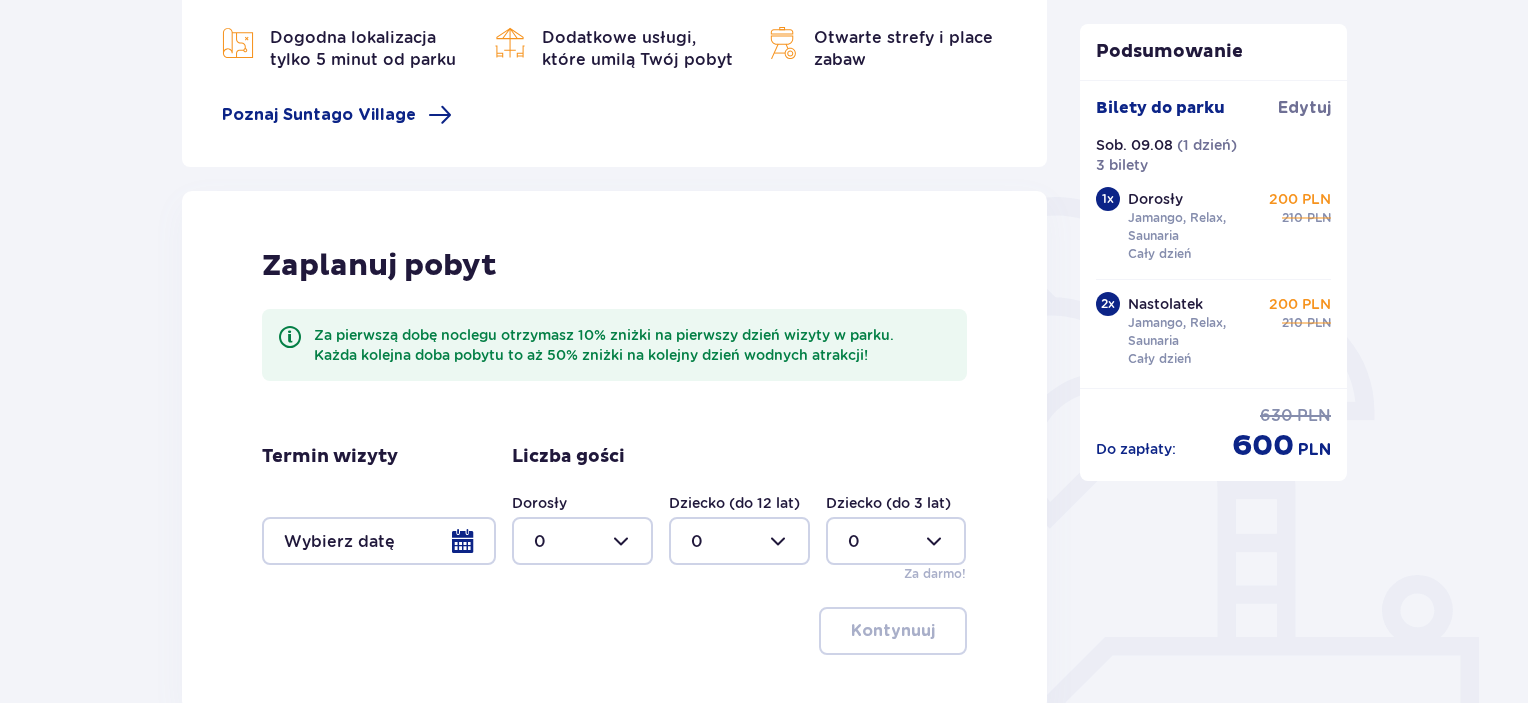 scroll, scrollTop: 499, scrollLeft: 0, axis: vertical 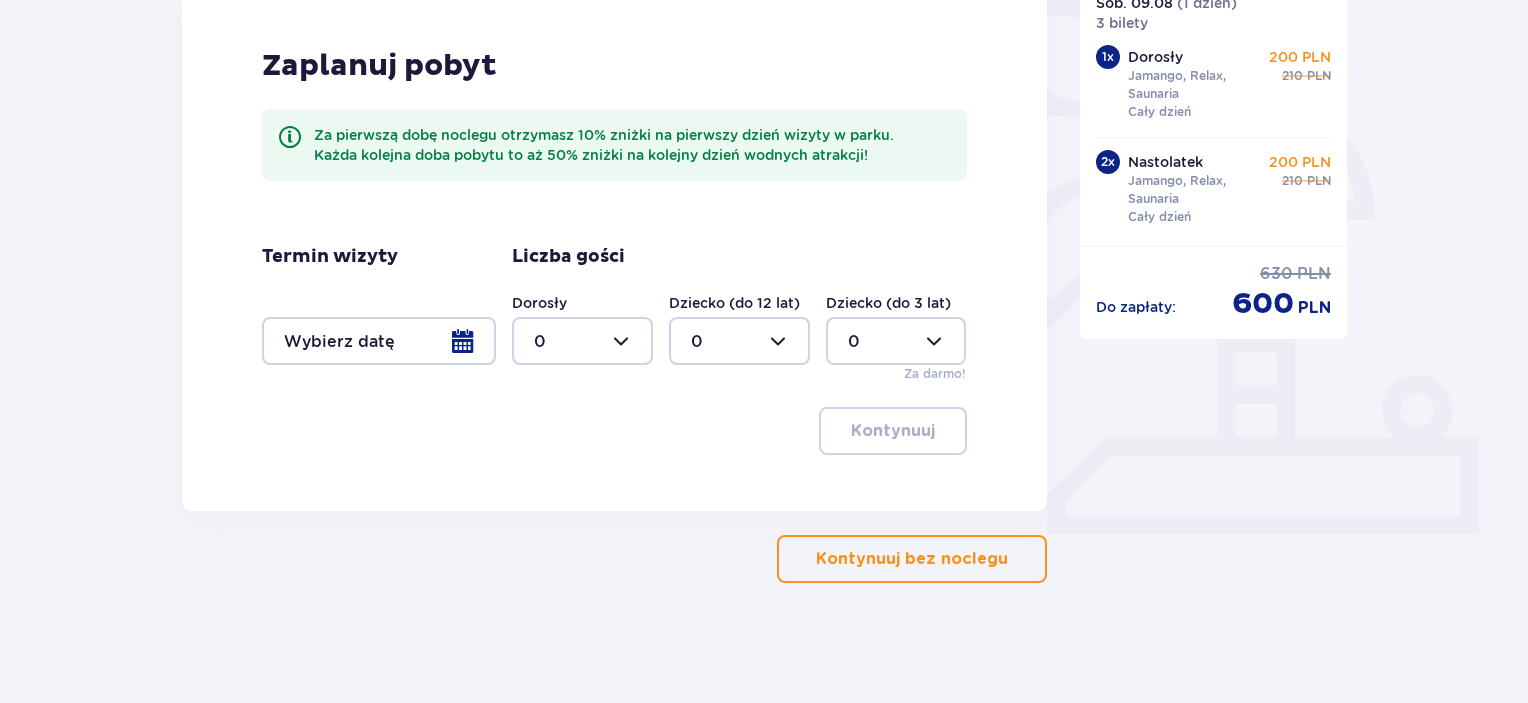 click at bounding box center (379, 341) 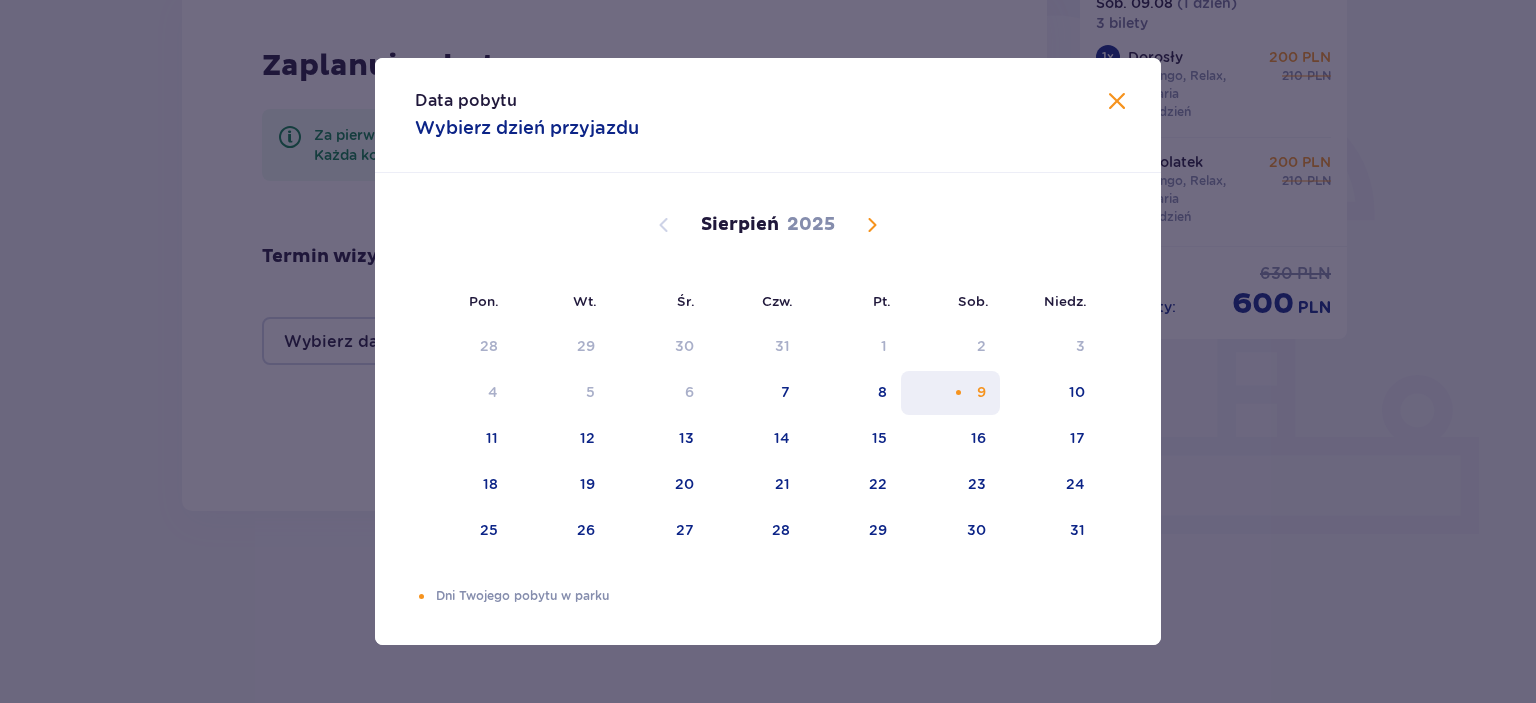 click on "9" at bounding box center [950, 393] 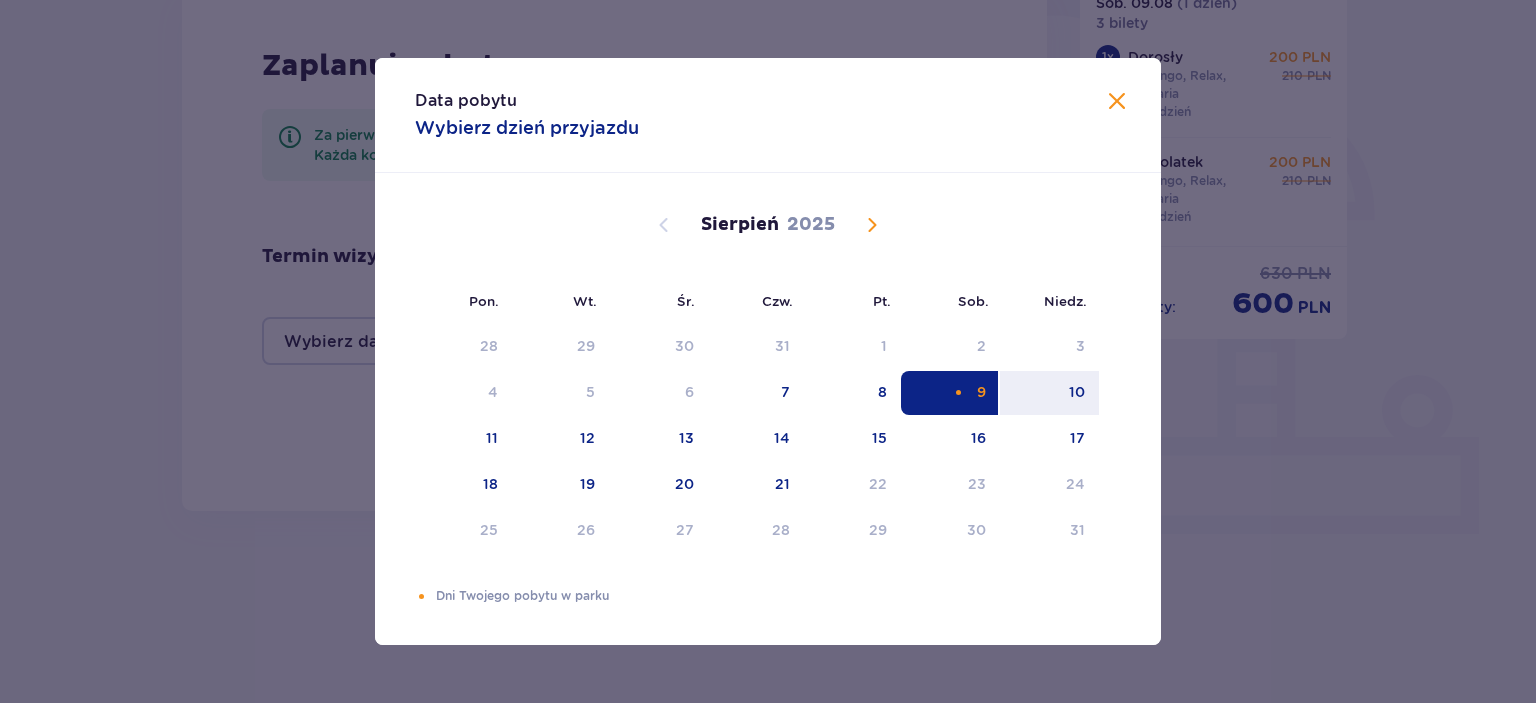 click on "9" at bounding box center [981, 392] 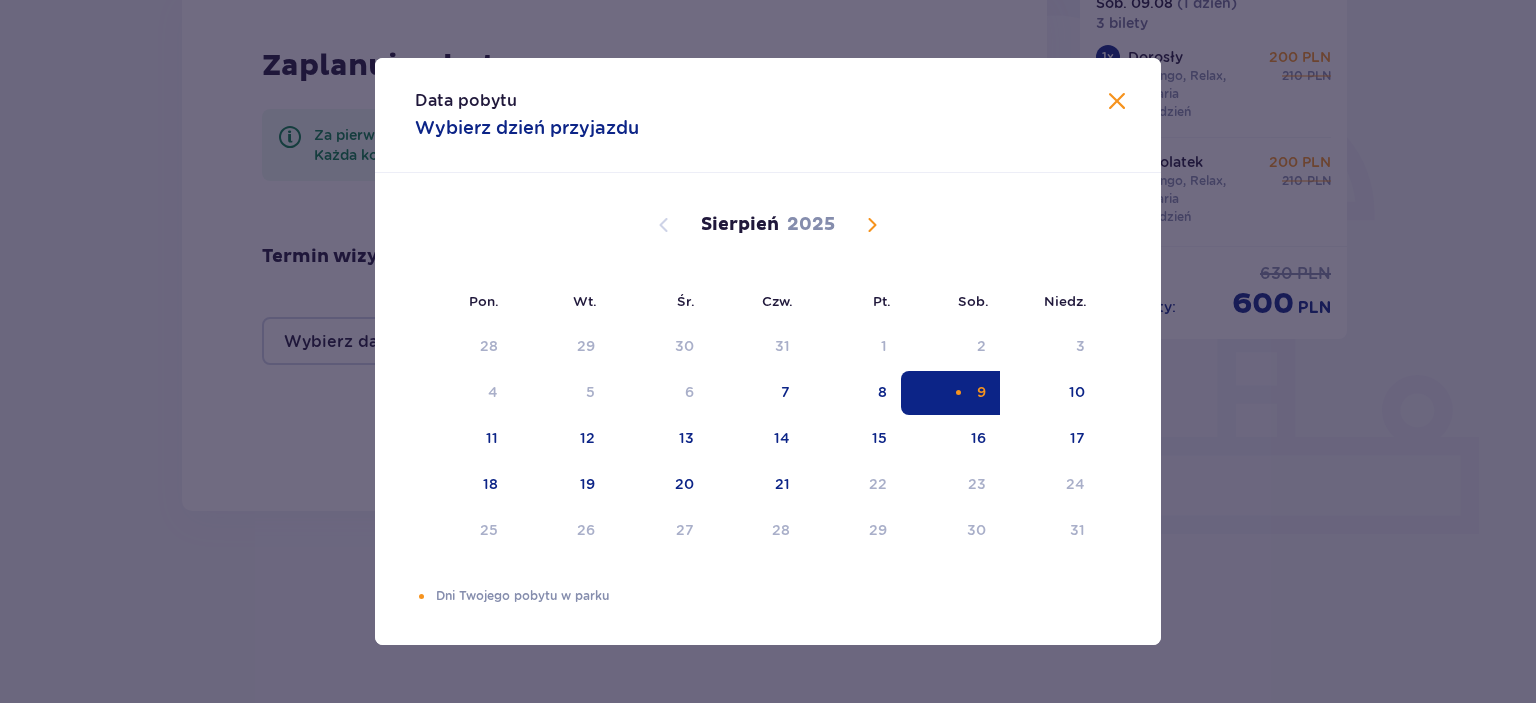 click at bounding box center (1117, 102) 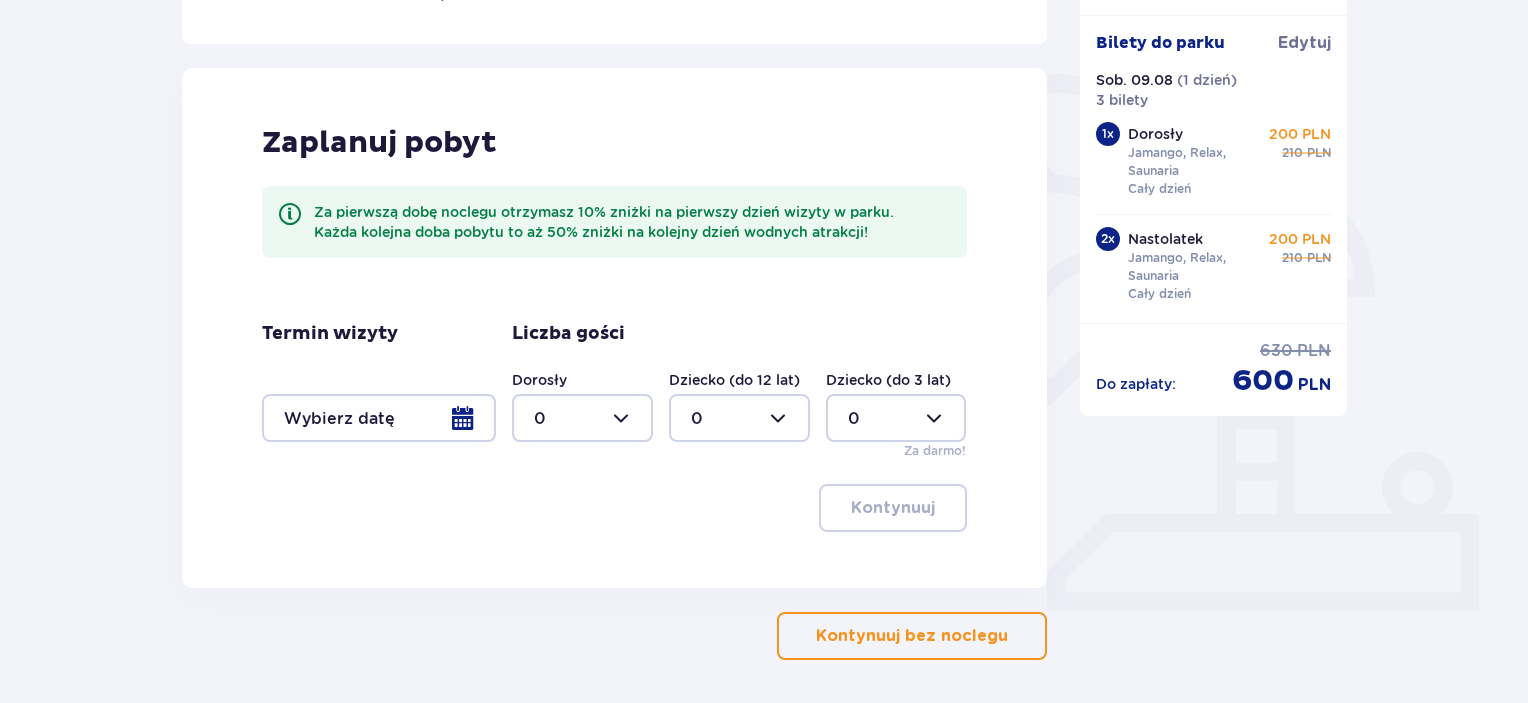 scroll, scrollTop: 499, scrollLeft: 0, axis: vertical 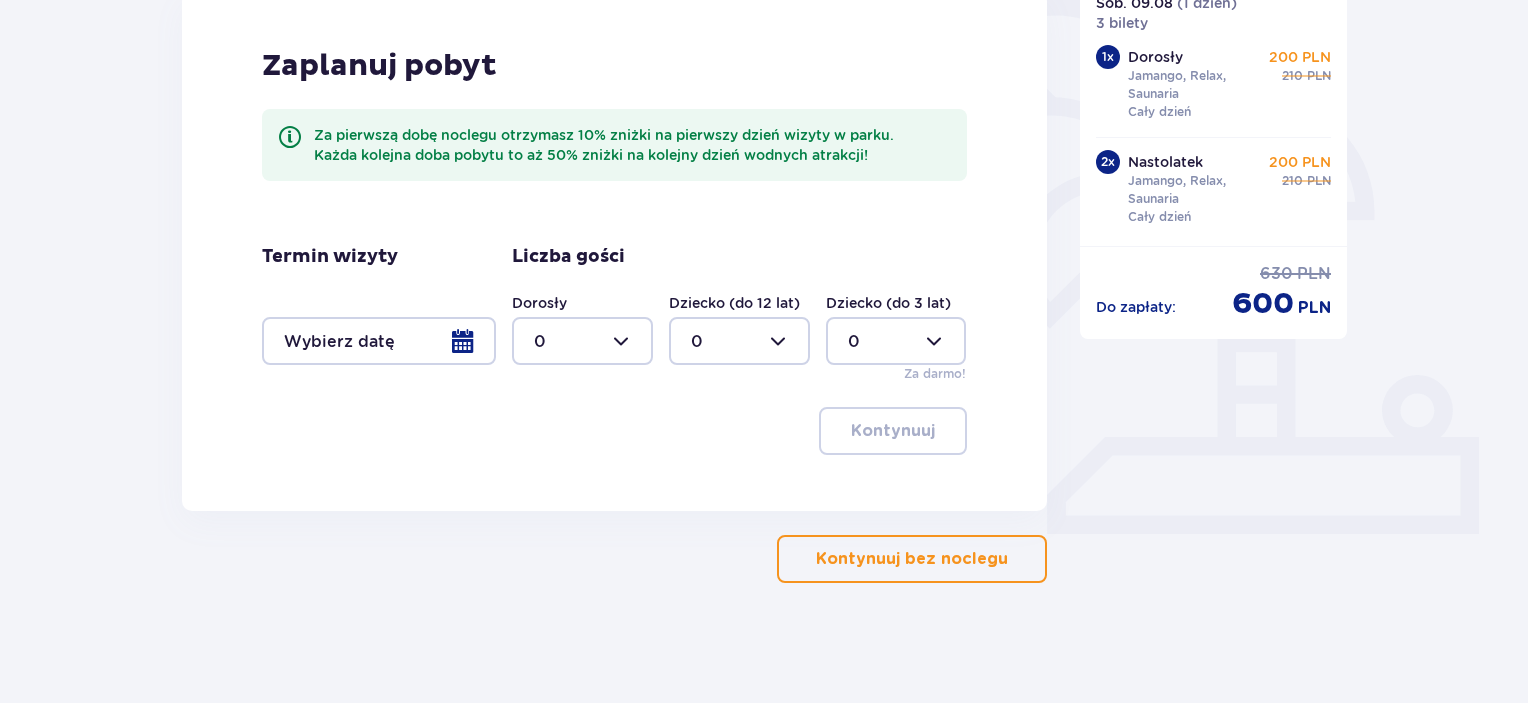 click on "Kontynuuj bez noclegu" at bounding box center (912, 559) 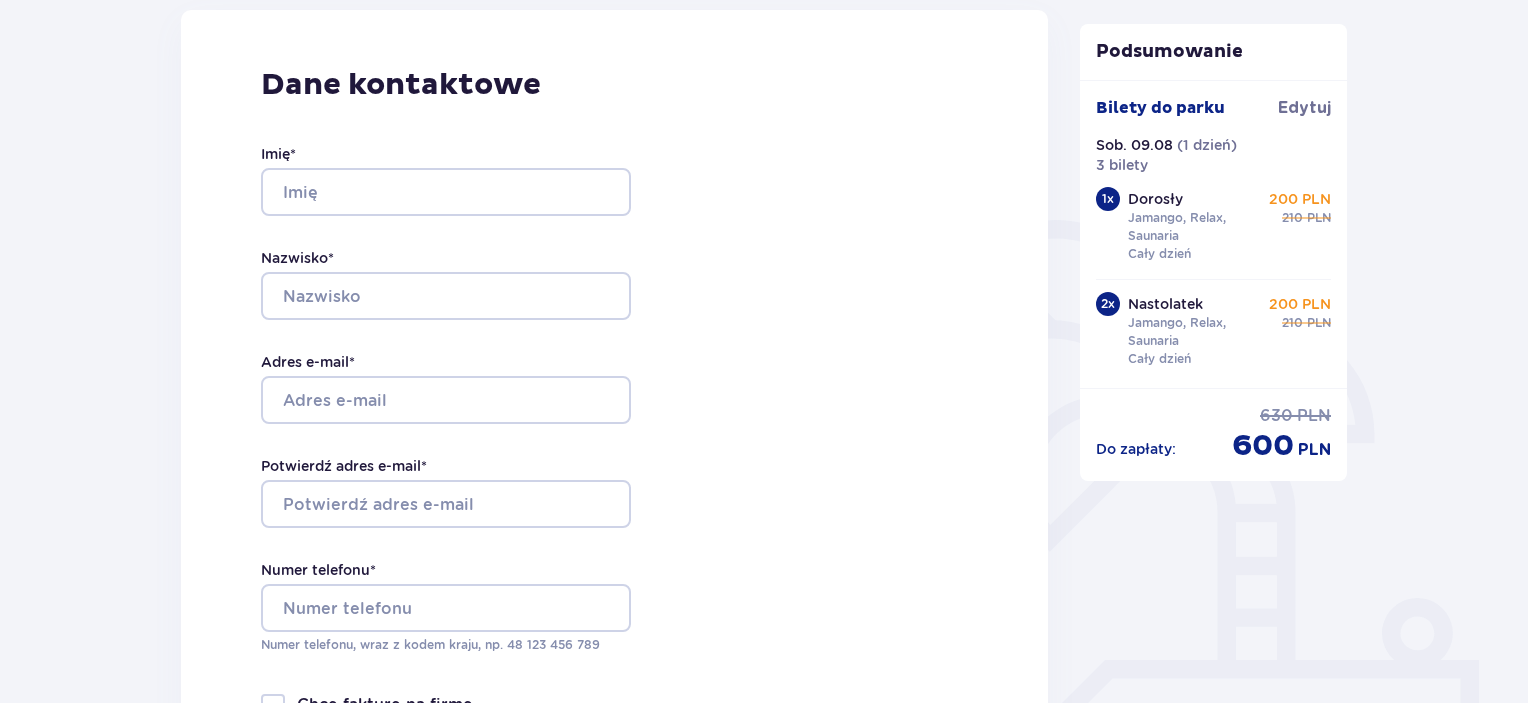 scroll, scrollTop: 0, scrollLeft: 0, axis: both 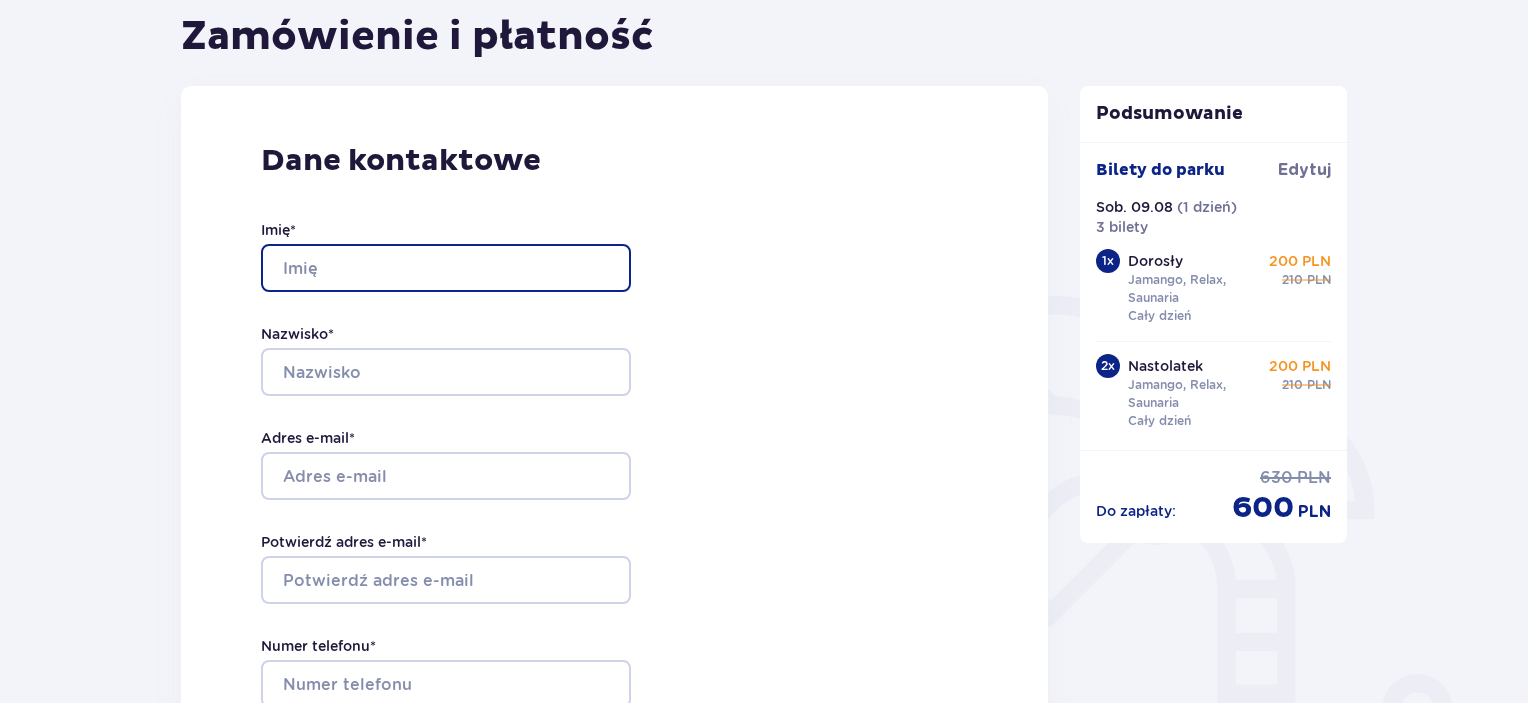 click on "Imię *" at bounding box center [446, 268] 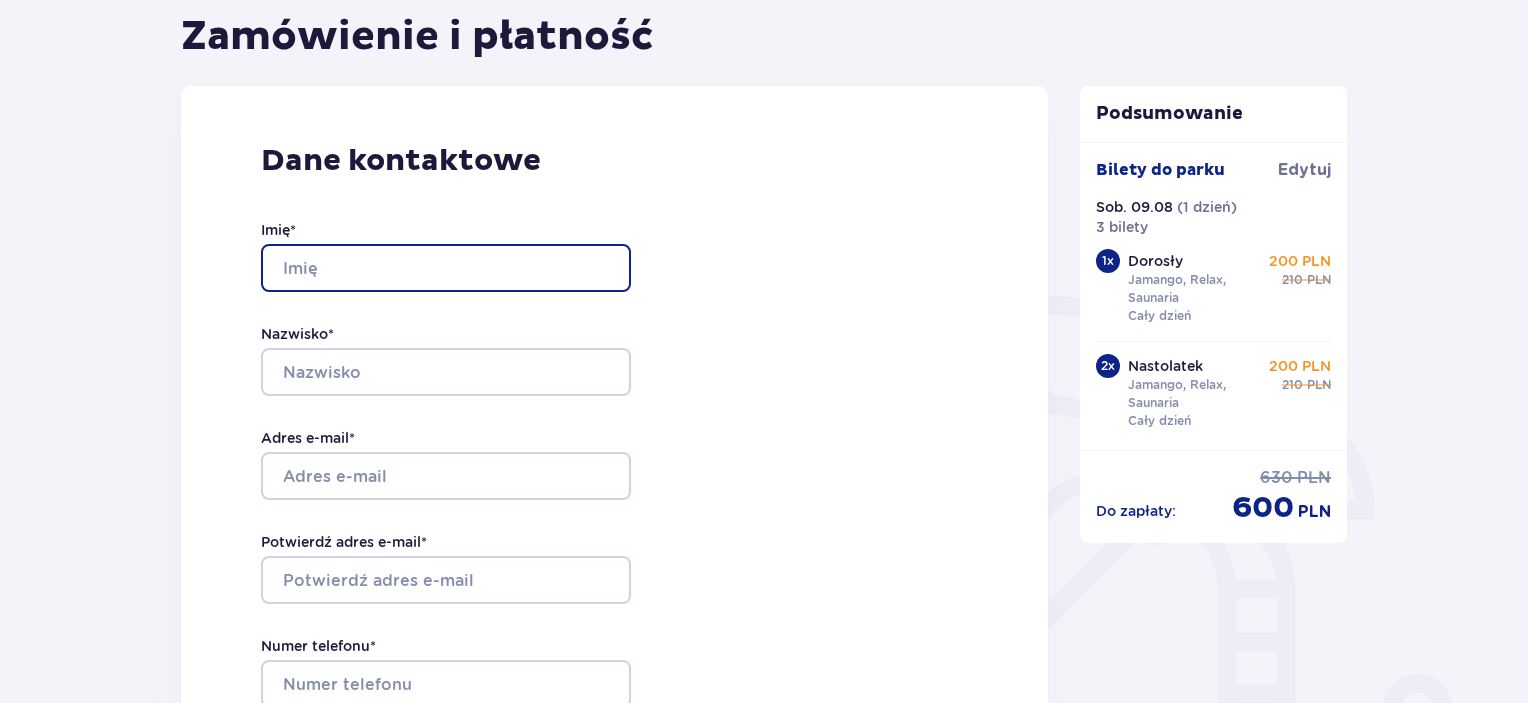 type on "Krzysztof" 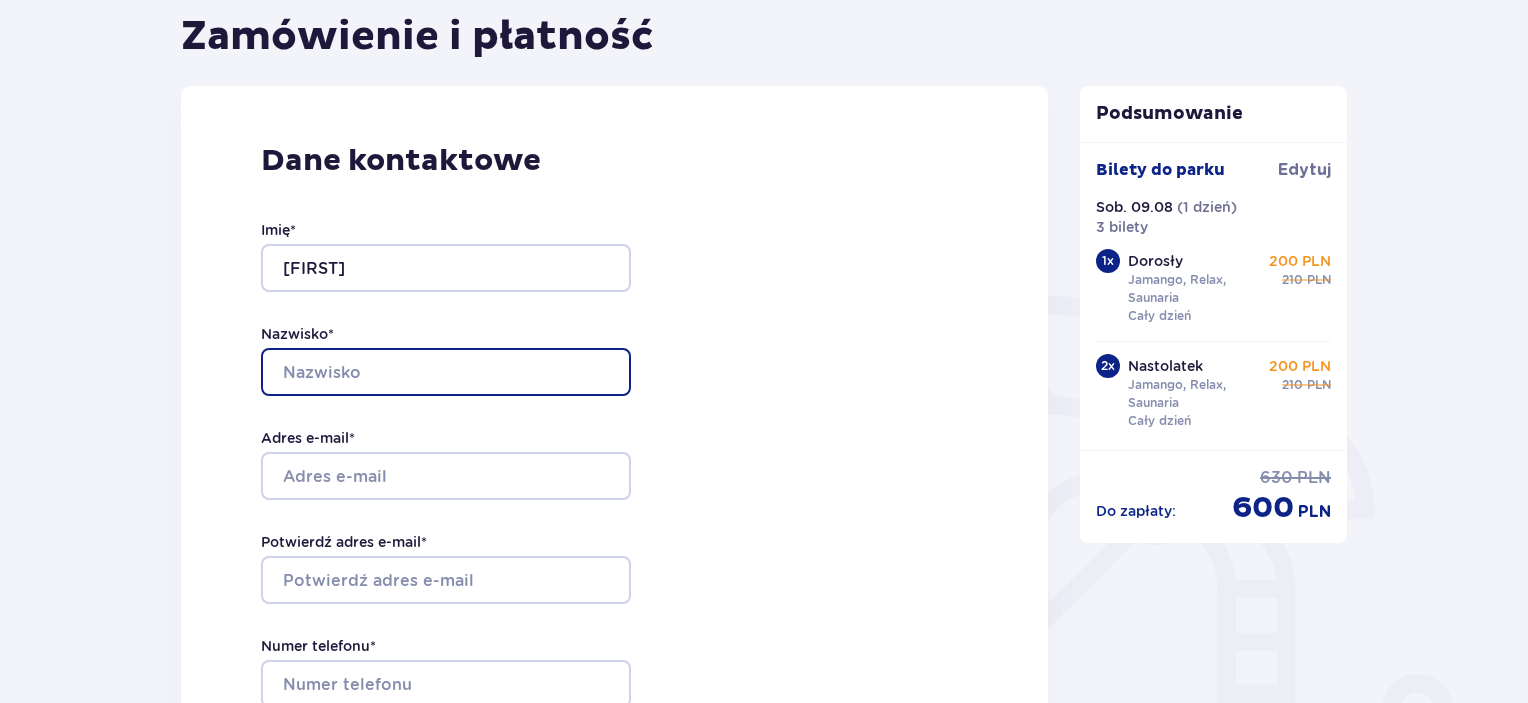 click on "Nazwisko *" at bounding box center [446, 372] 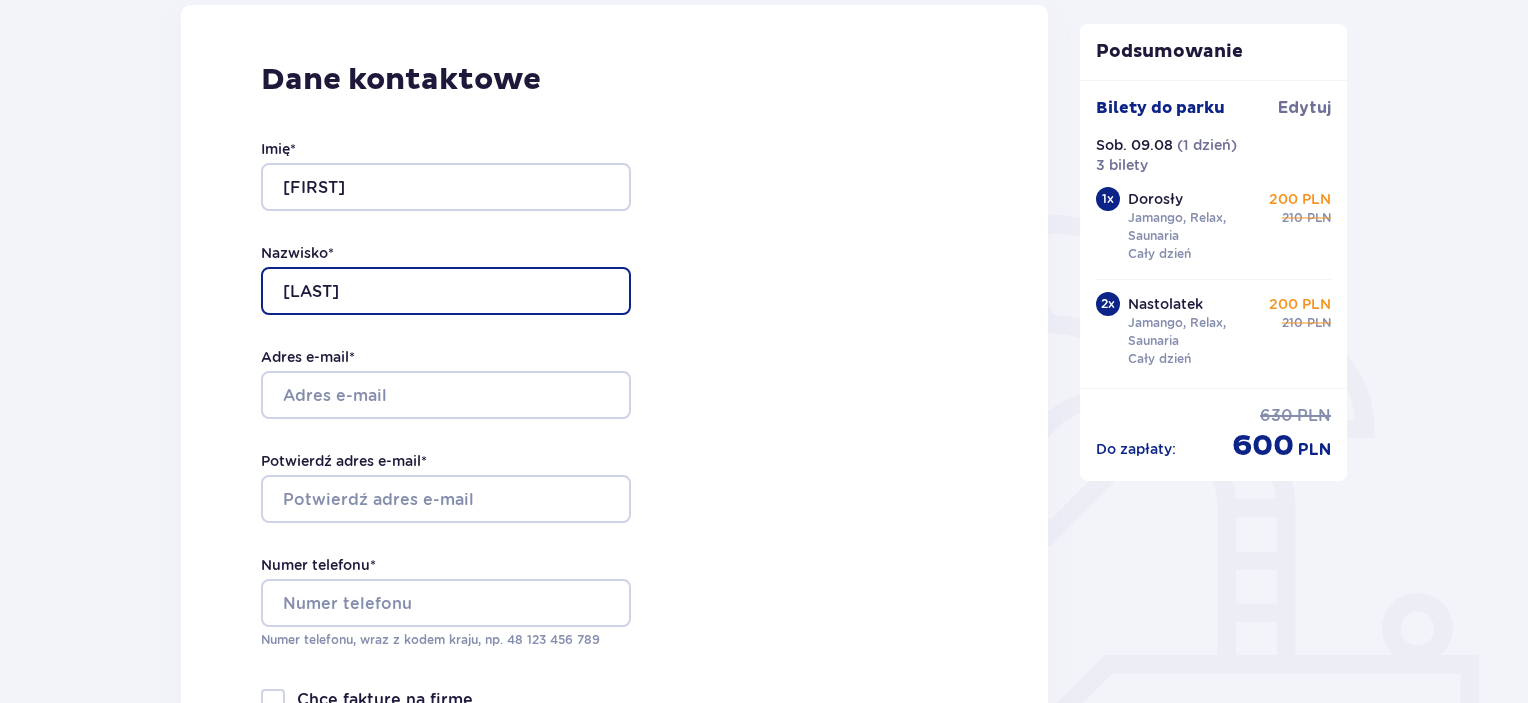 scroll, scrollTop: 400, scrollLeft: 0, axis: vertical 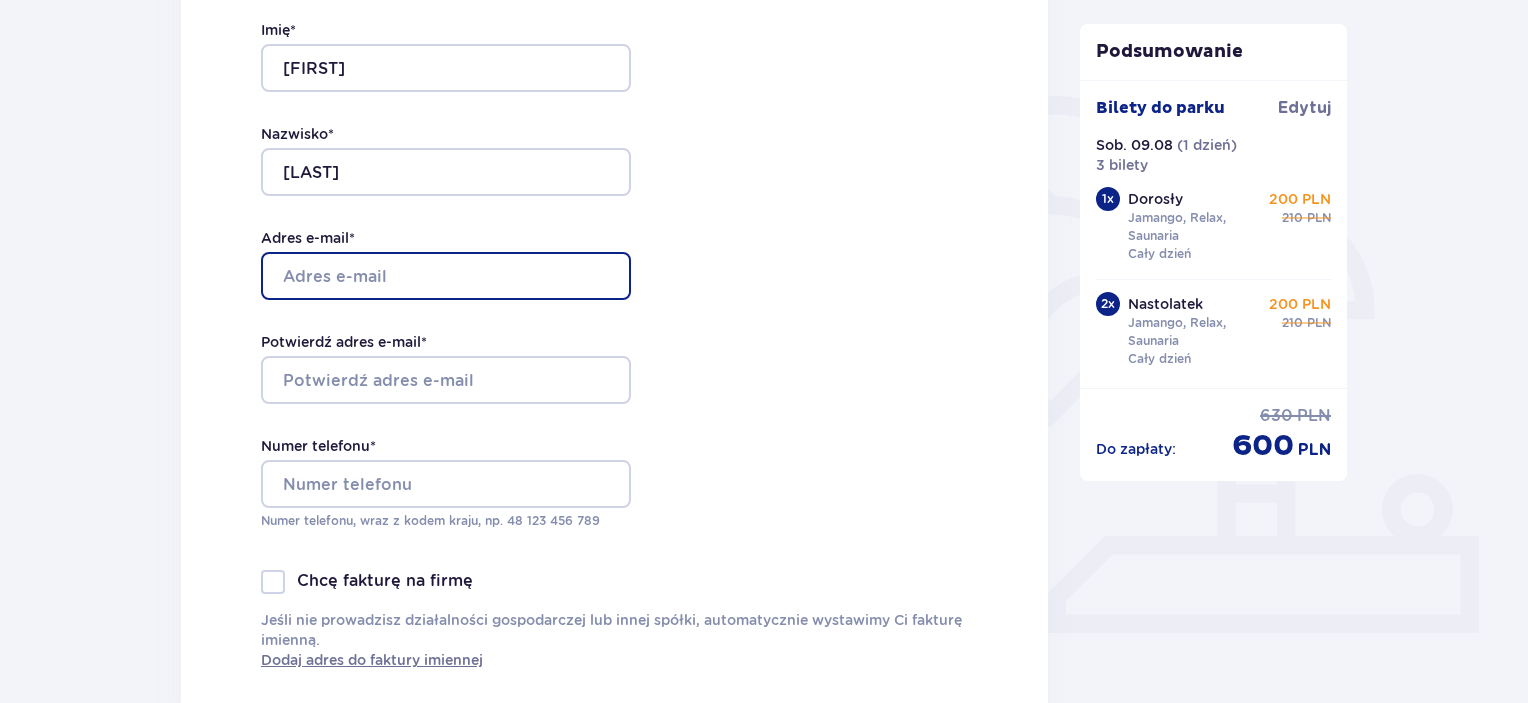 click on "Adres e-mail *" at bounding box center (446, 276) 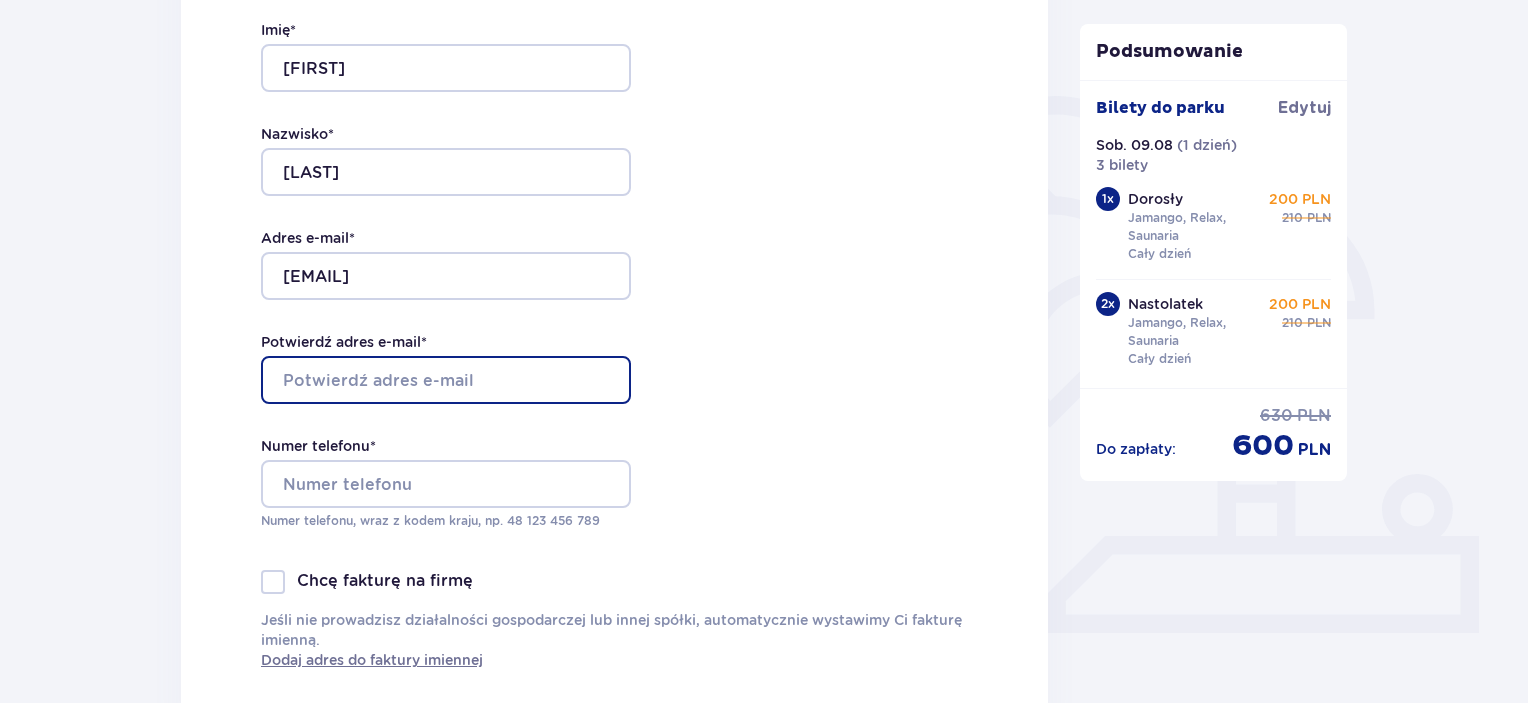 click on "Potwierdź adres e-mail *" at bounding box center (446, 380) 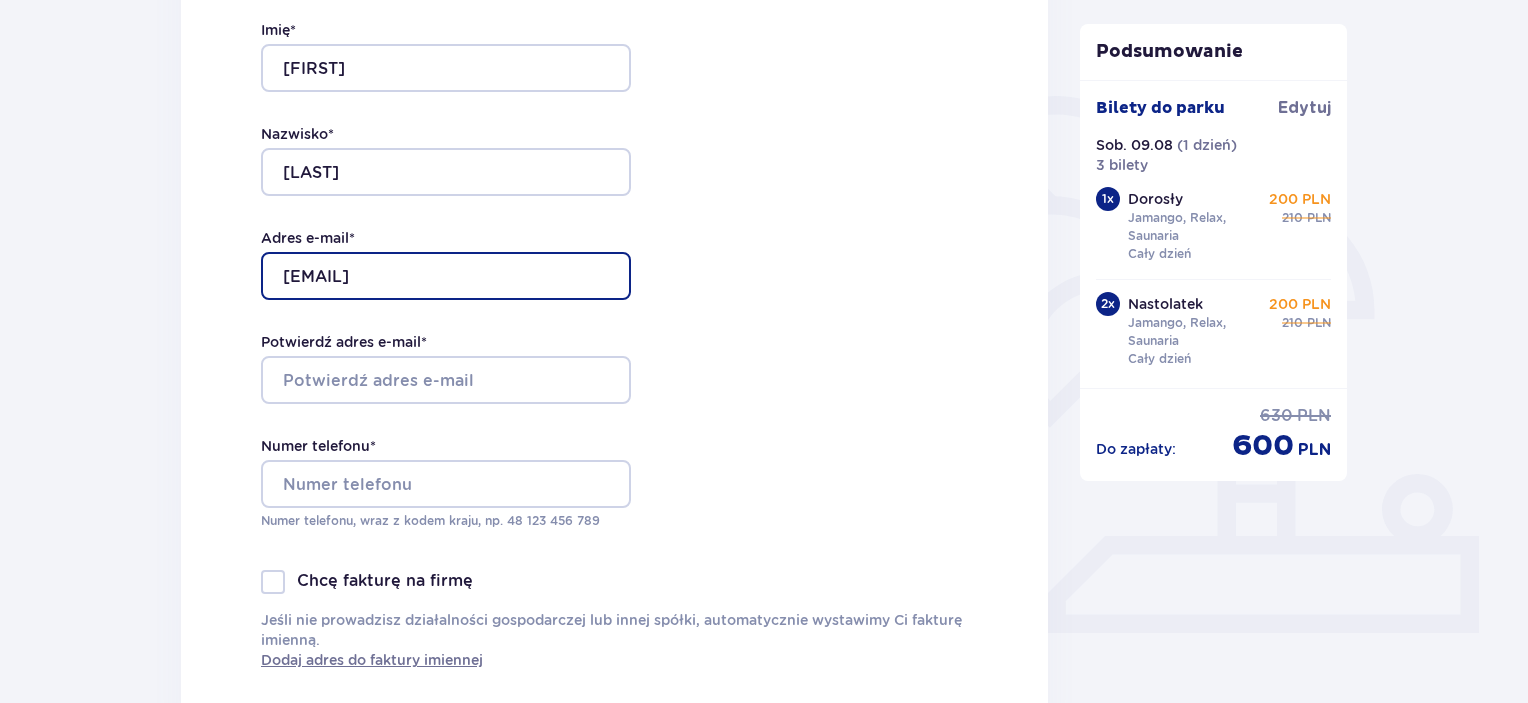 drag, startPoint x: 477, startPoint y: 267, endPoint x: 152, endPoint y: 275, distance: 325.09845 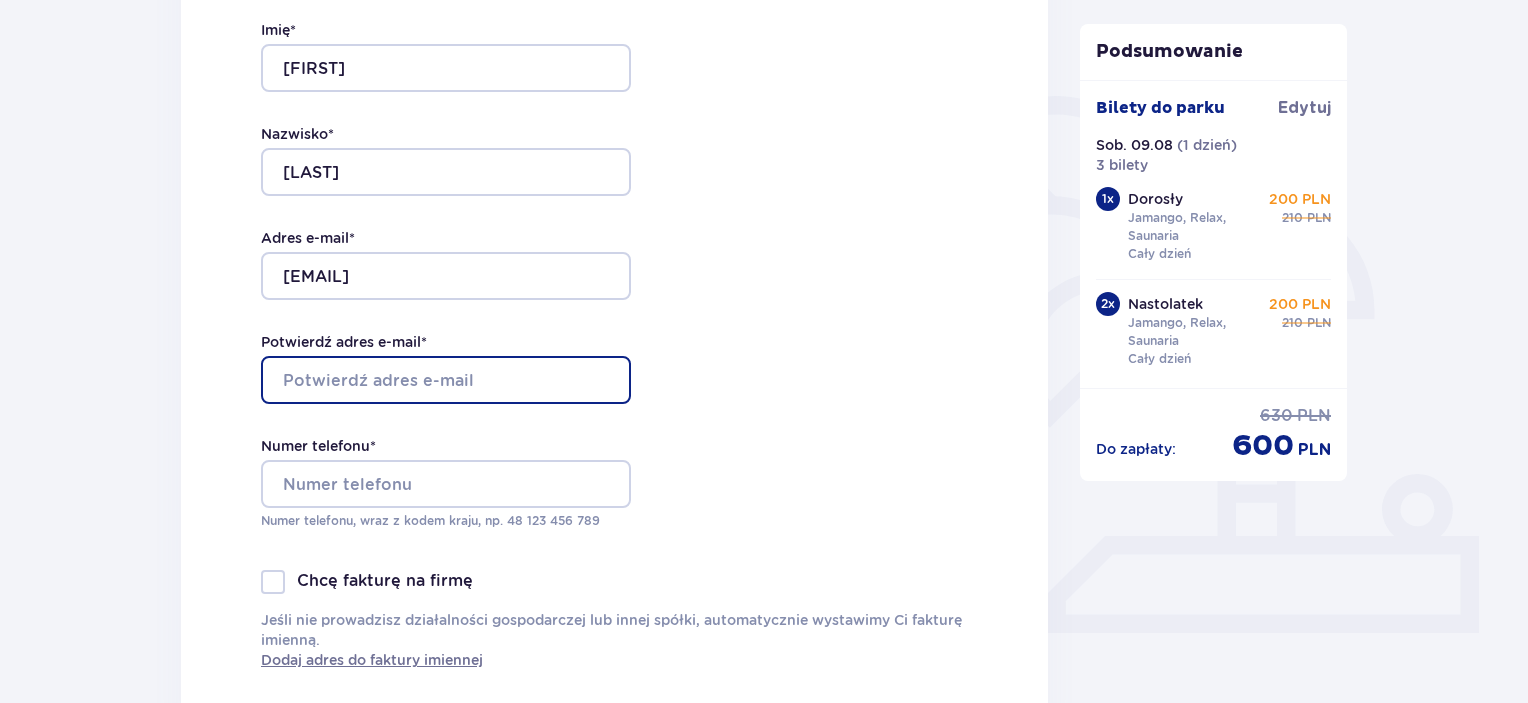 click on "Potwierdź adres e-mail *" at bounding box center [446, 380] 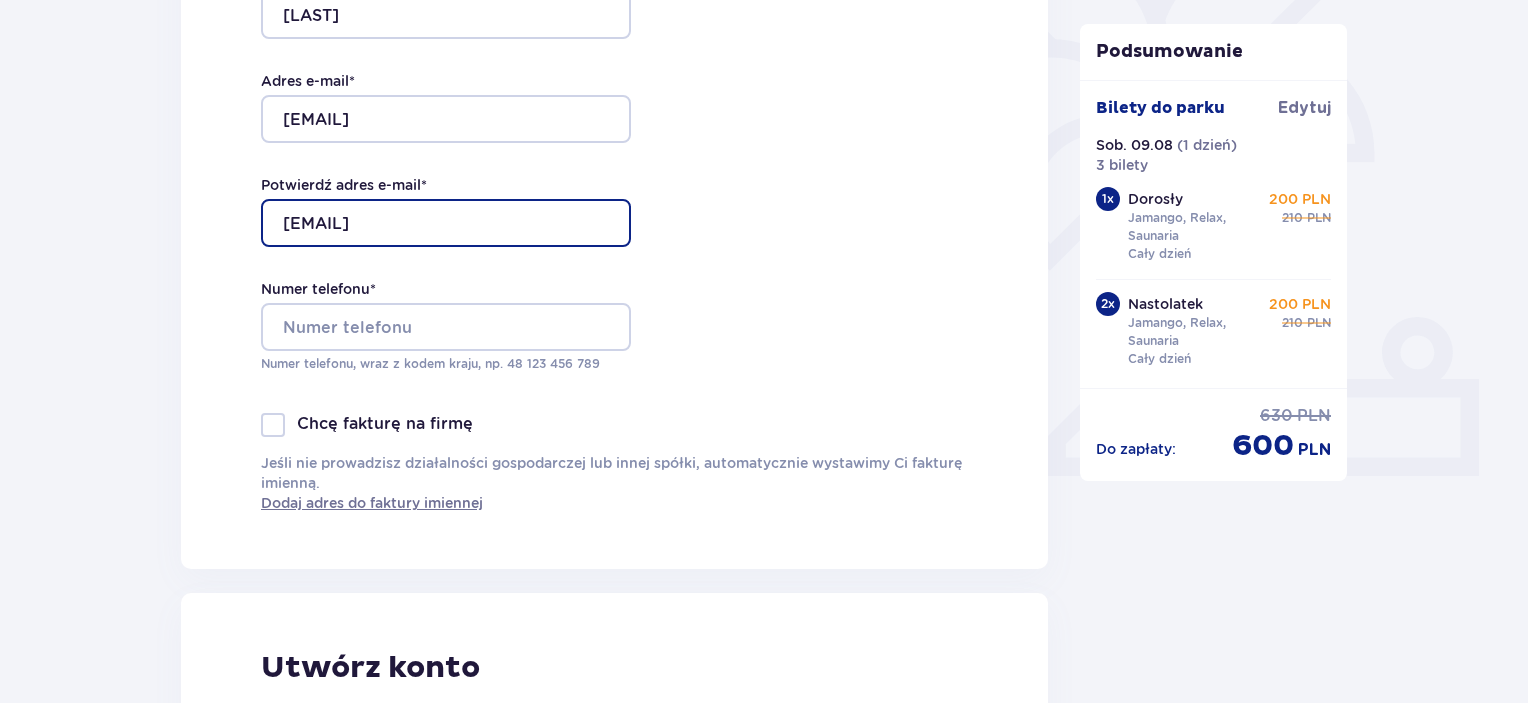 scroll, scrollTop: 700, scrollLeft: 0, axis: vertical 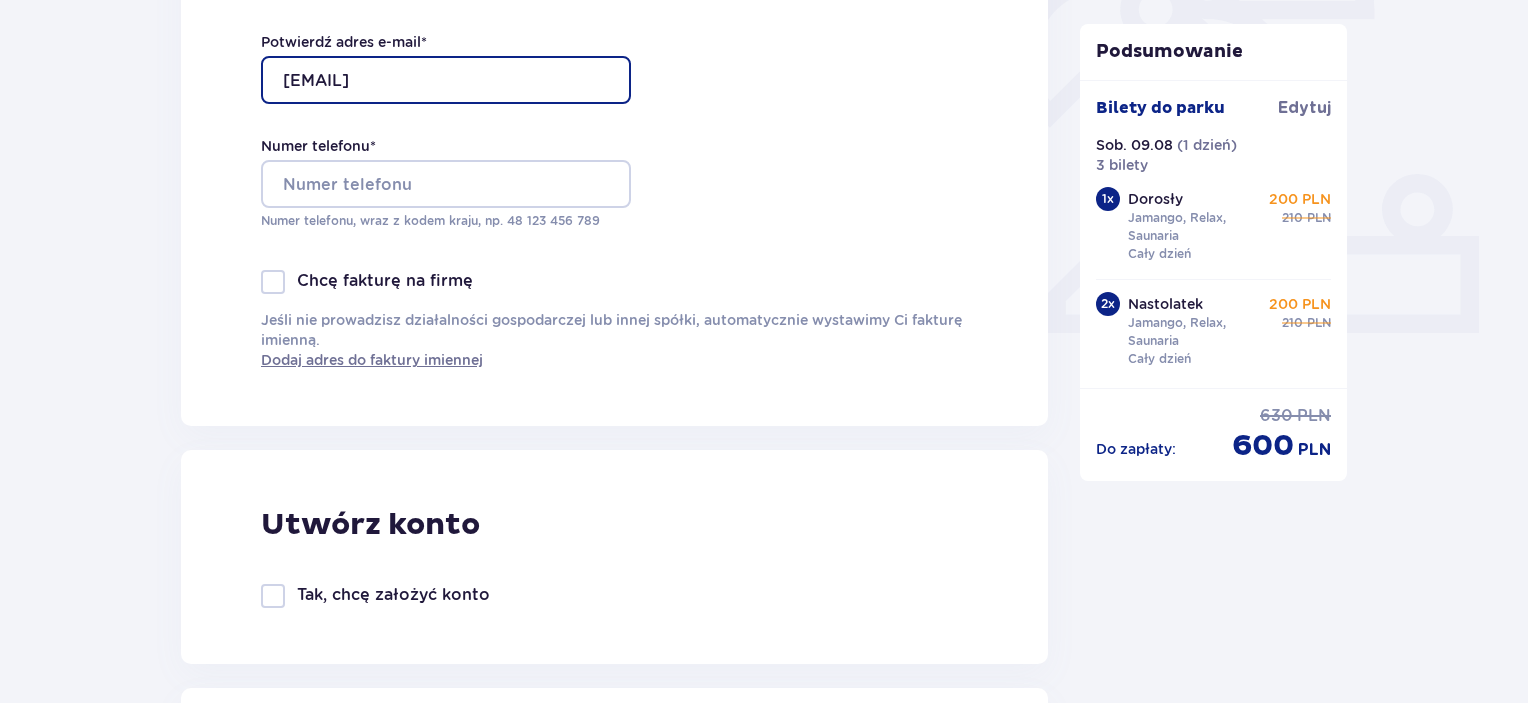 type on "kszysztofor@gmail.com" 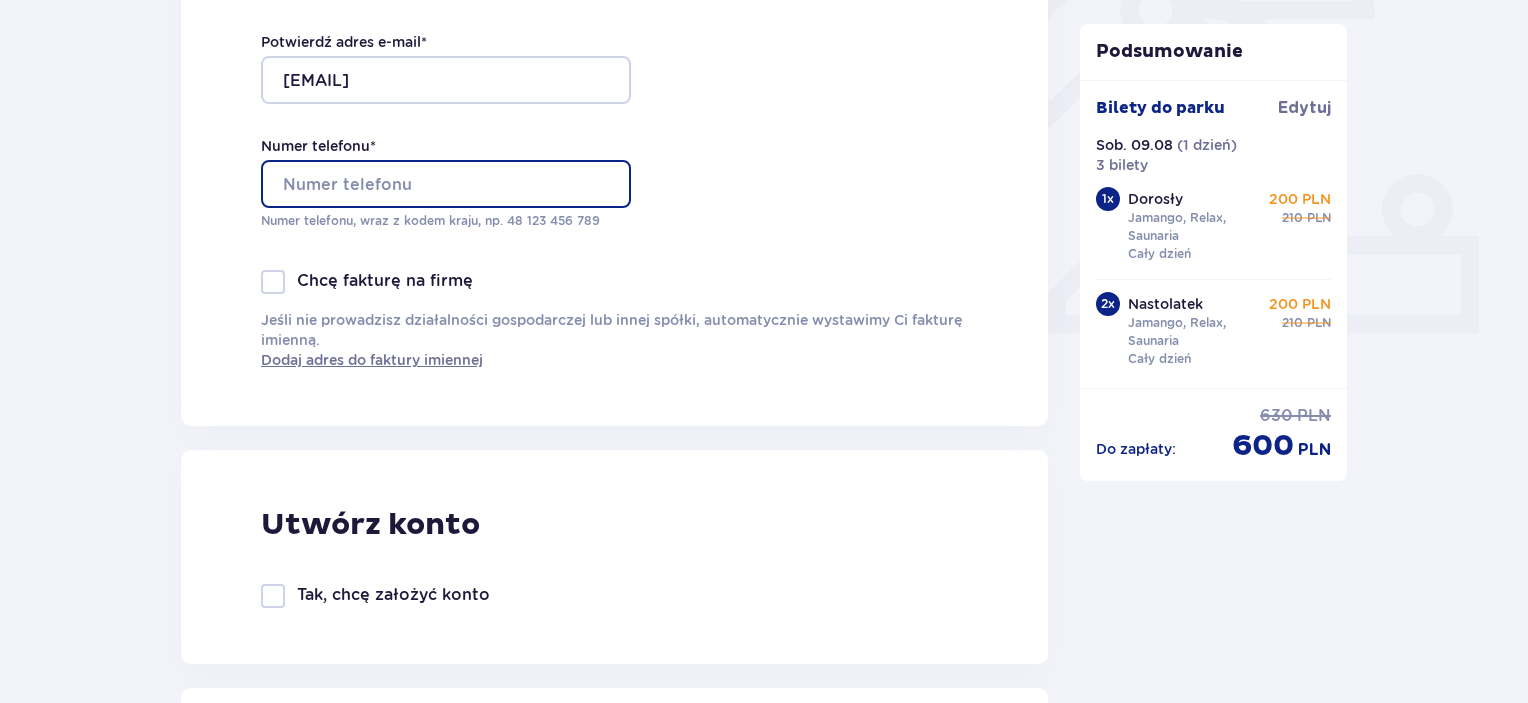 click on "Numer telefonu *" at bounding box center (446, 184) 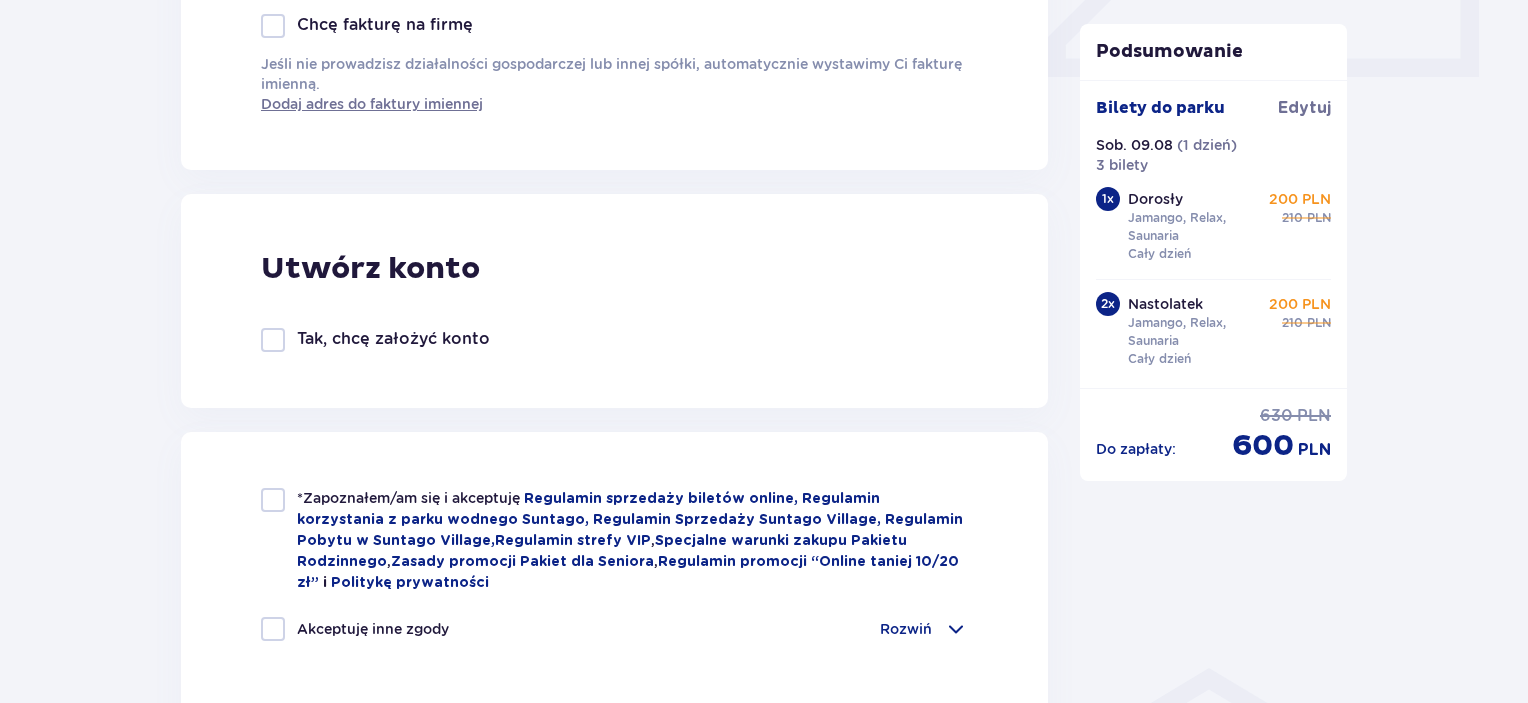 scroll, scrollTop: 1000, scrollLeft: 0, axis: vertical 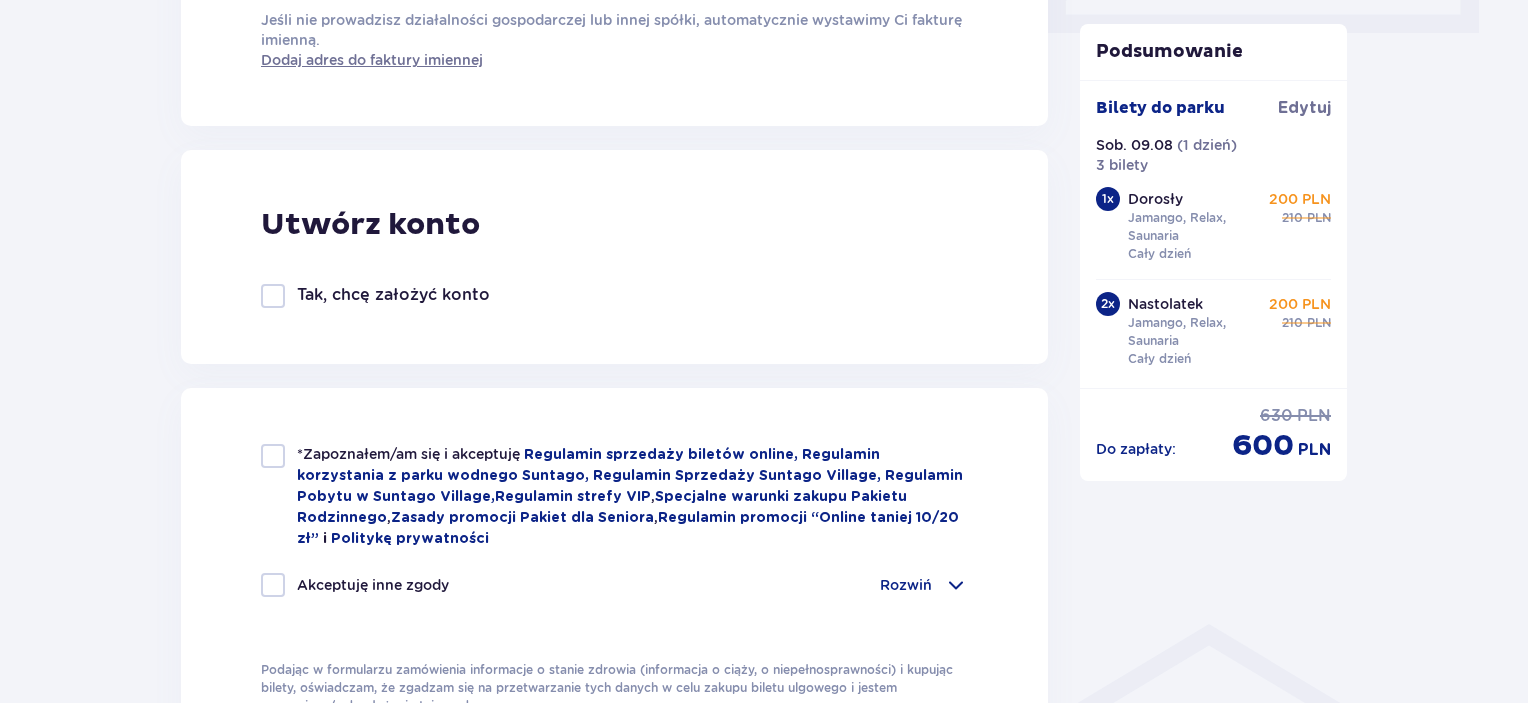 type on "511429390" 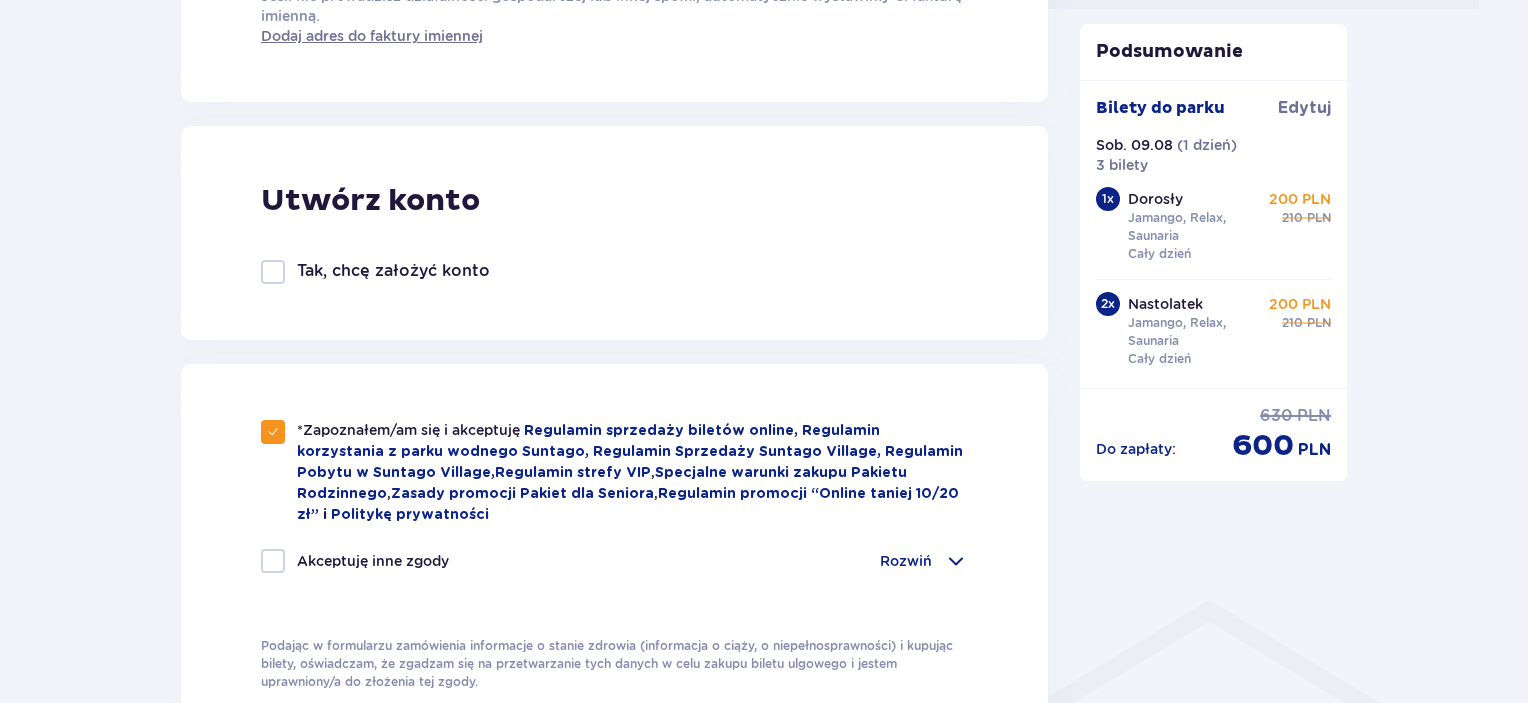 scroll, scrollTop: 1200, scrollLeft: 0, axis: vertical 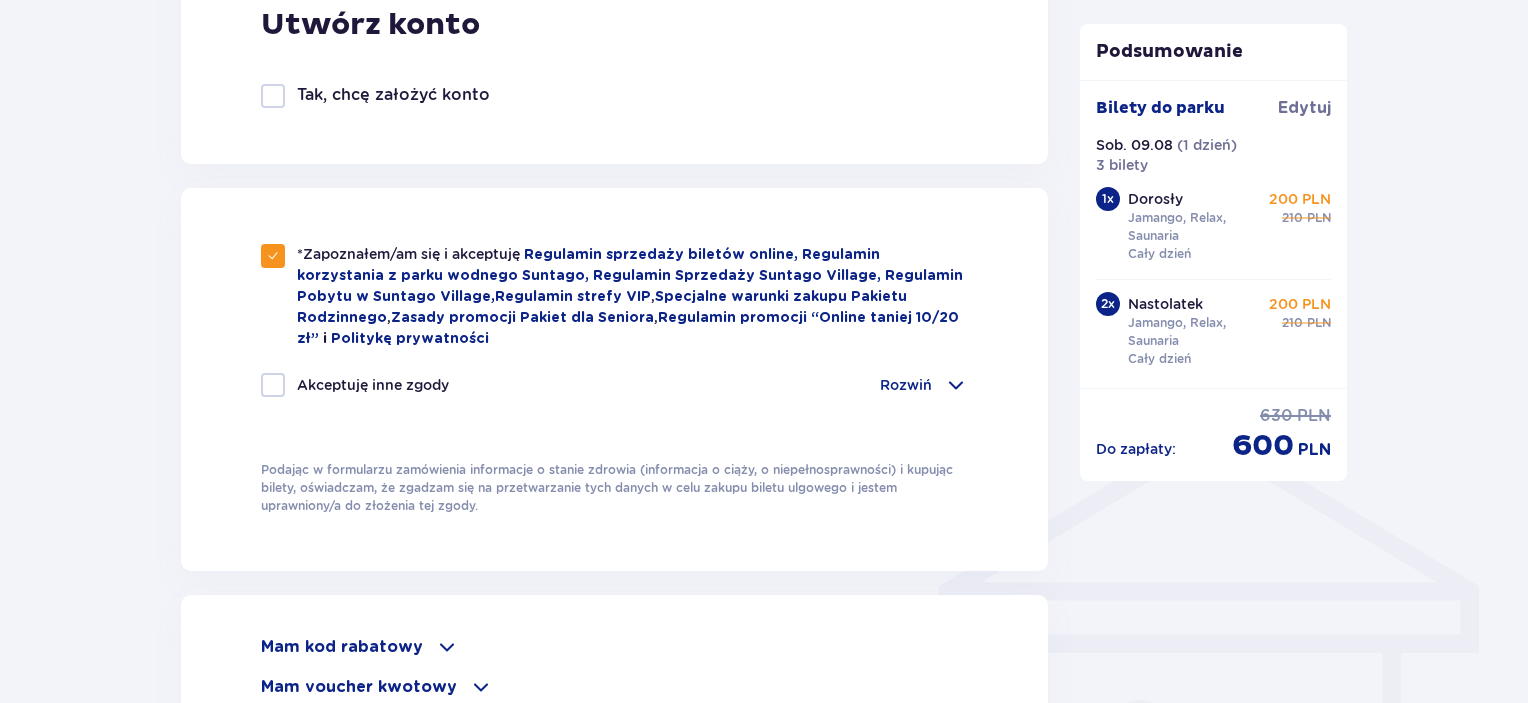 click at bounding box center (273, 385) 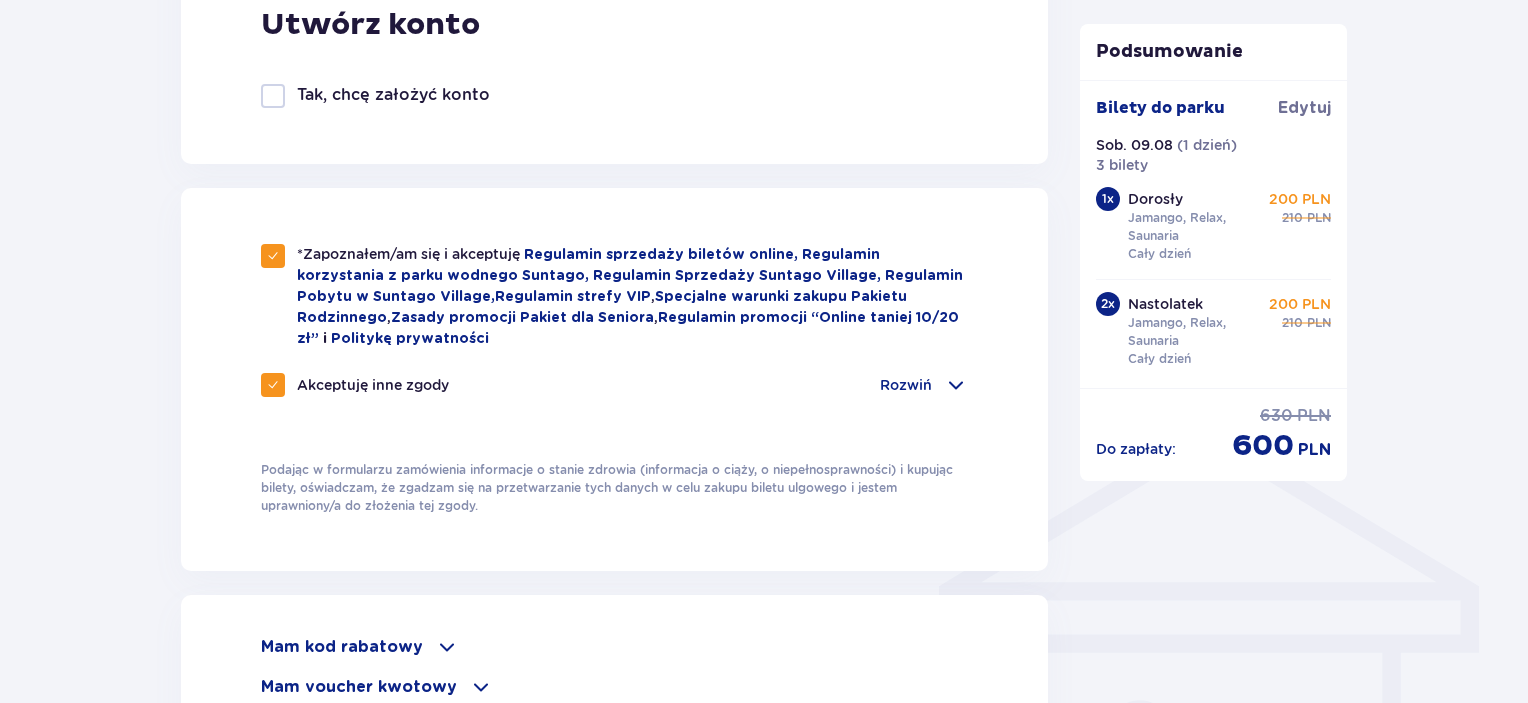 click at bounding box center (956, 385) 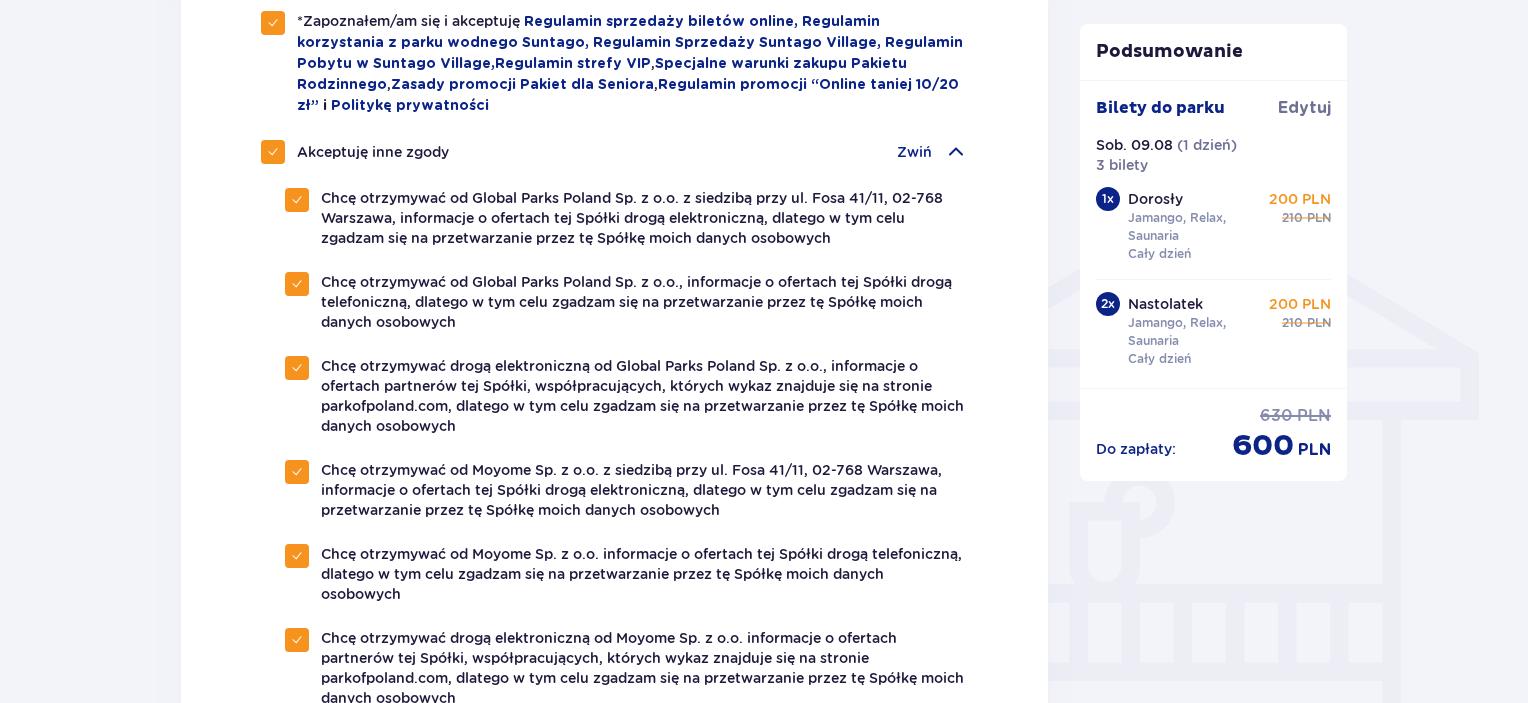 scroll, scrollTop: 1400, scrollLeft: 0, axis: vertical 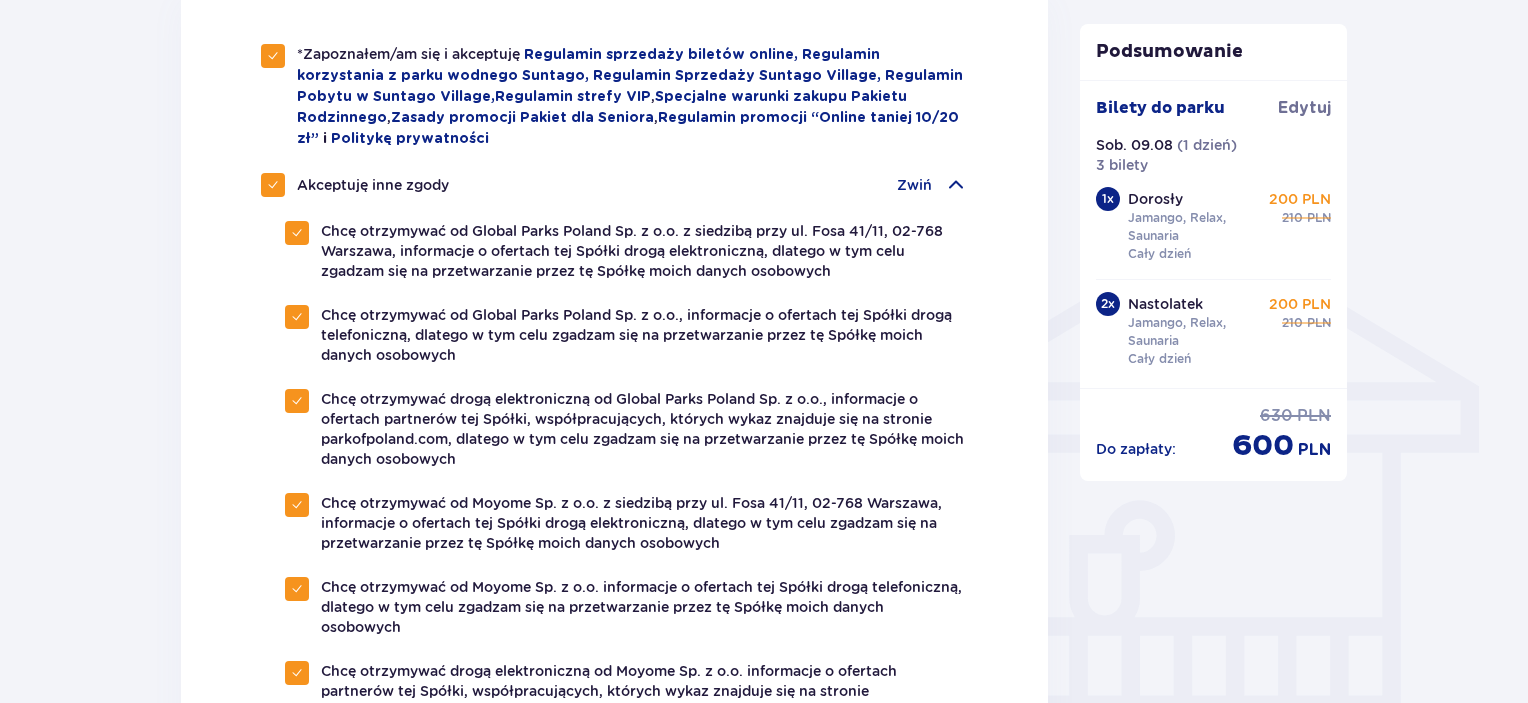 click at bounding box center (273, 185) 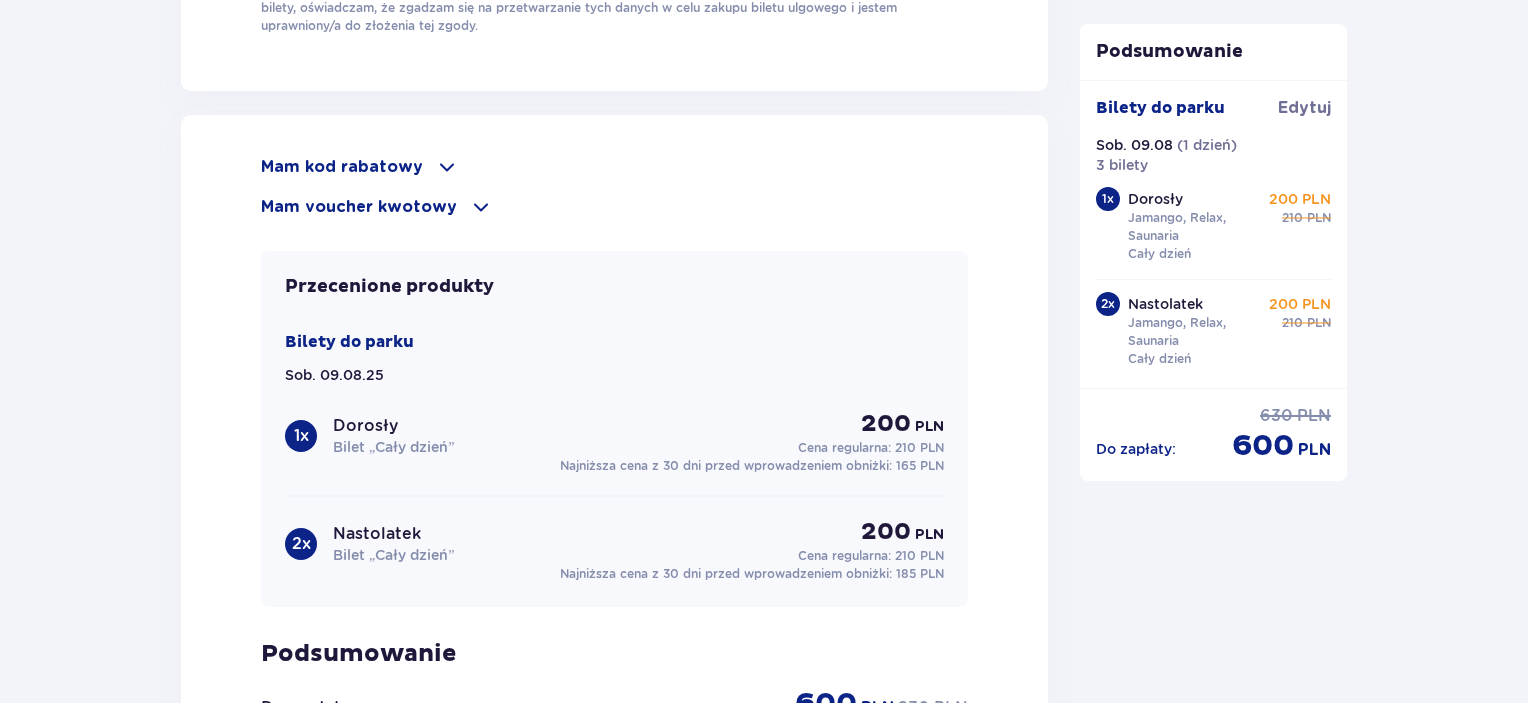 scroll, scrollTop: 2400, scrollLeft: 0, axis: vertical 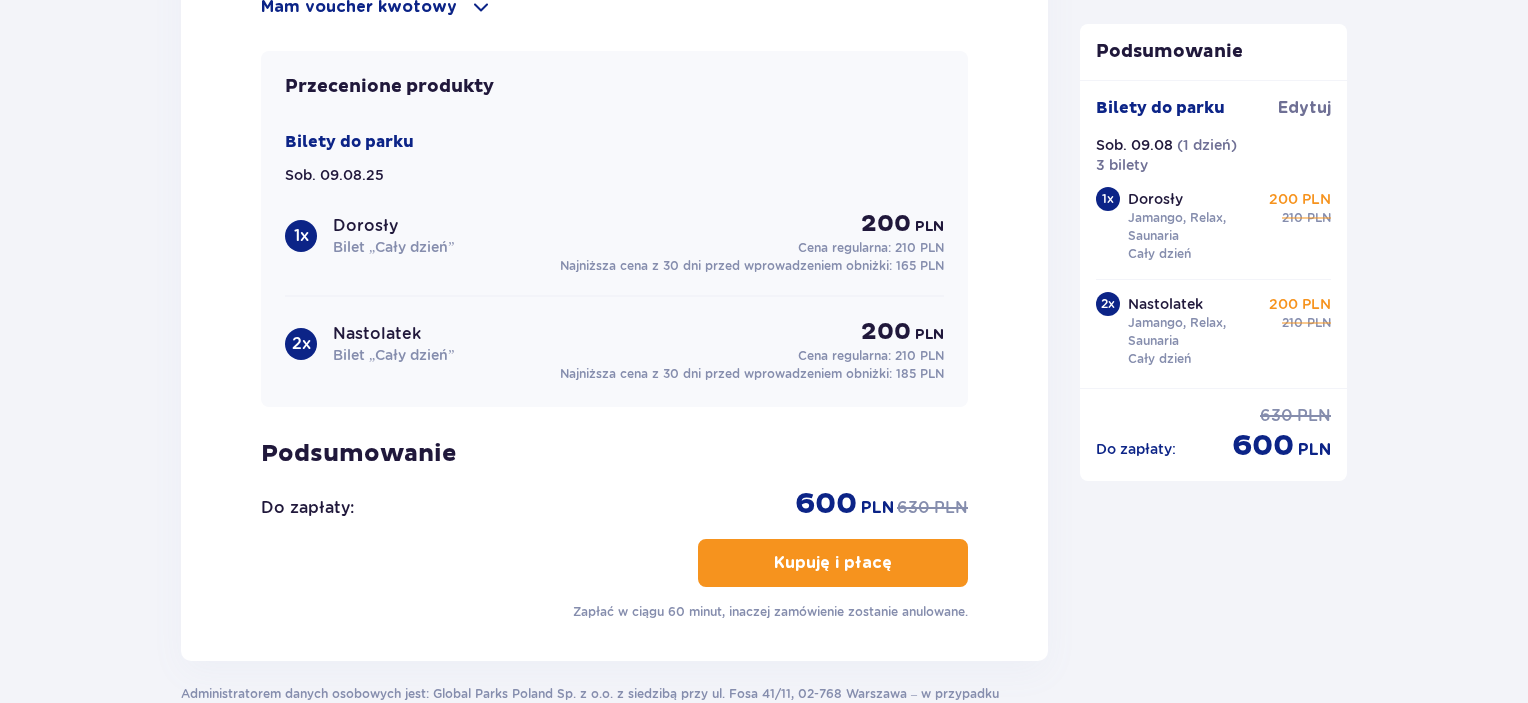 click on "Kupuję i płacę" at bounding box center [833, 563] 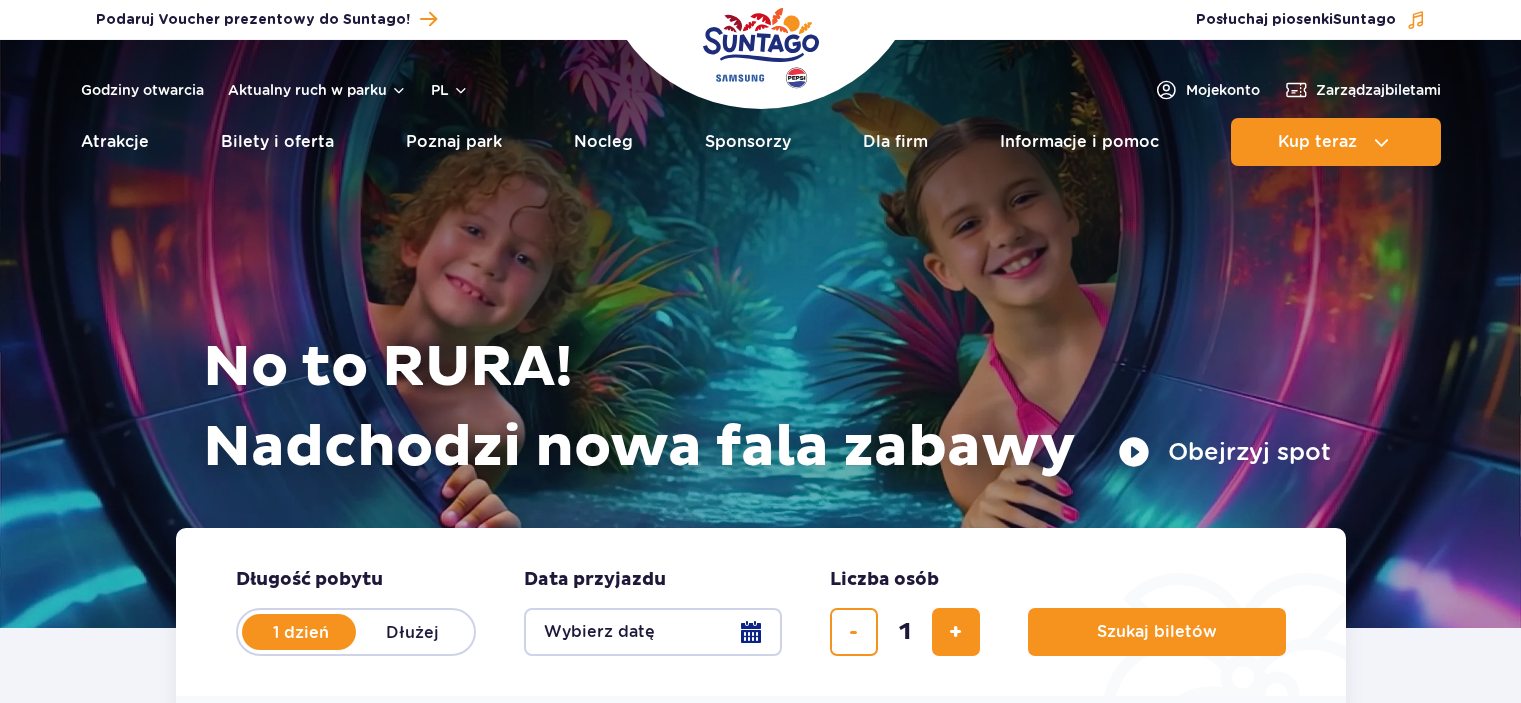 scroll, scrollTop: 0, scrollLeft: 0, axis: both 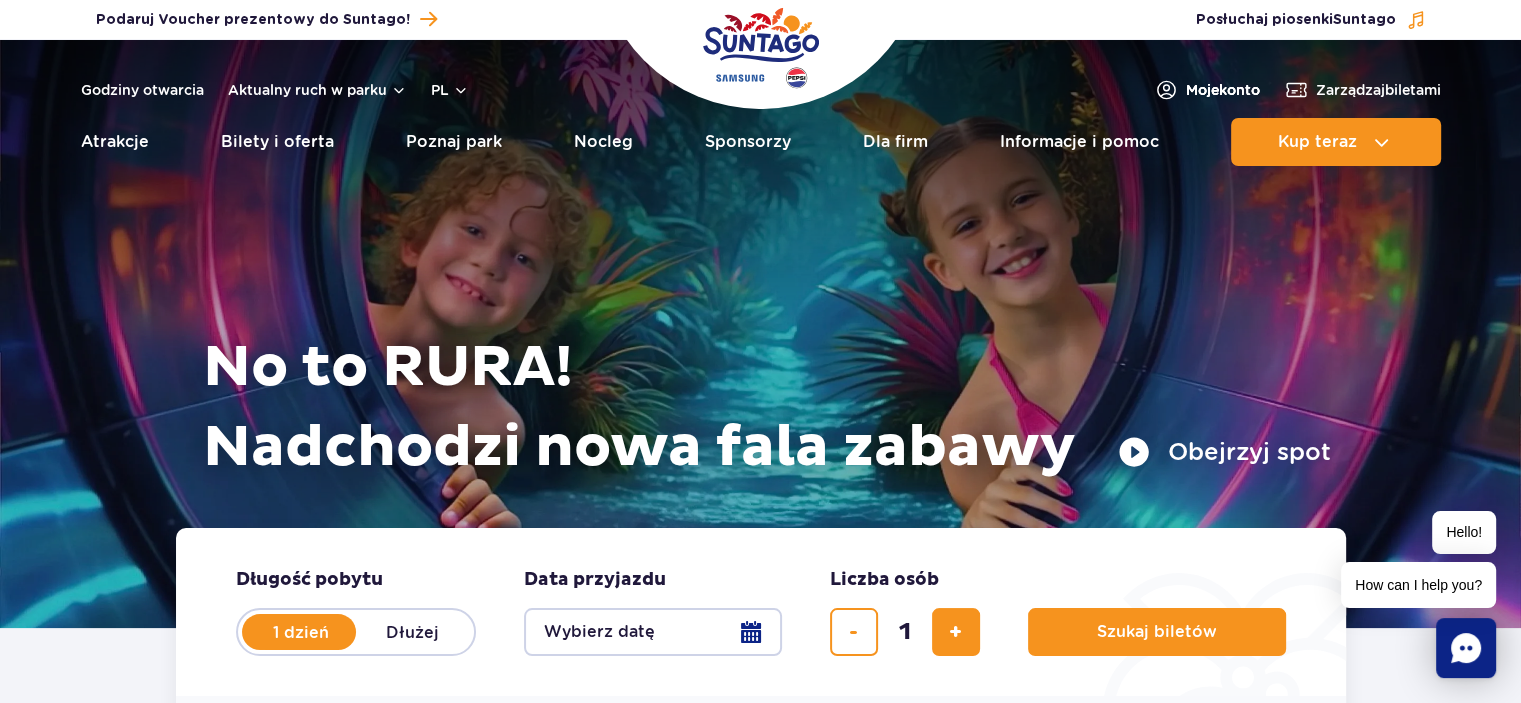 click on "Moje  konto" at bounding box center [1223, 90] 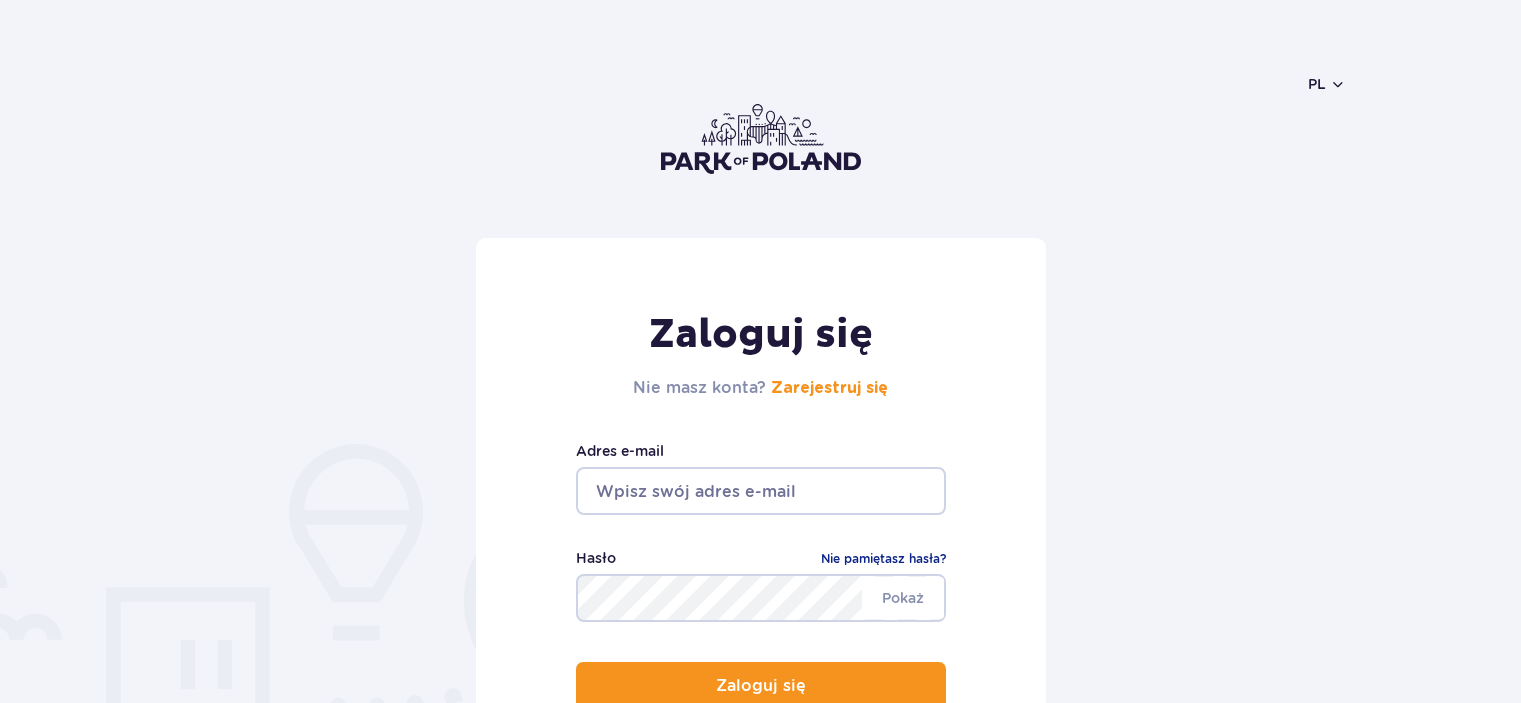 scroll, scrollTop: 0, scrollLeft: 0, axis: both 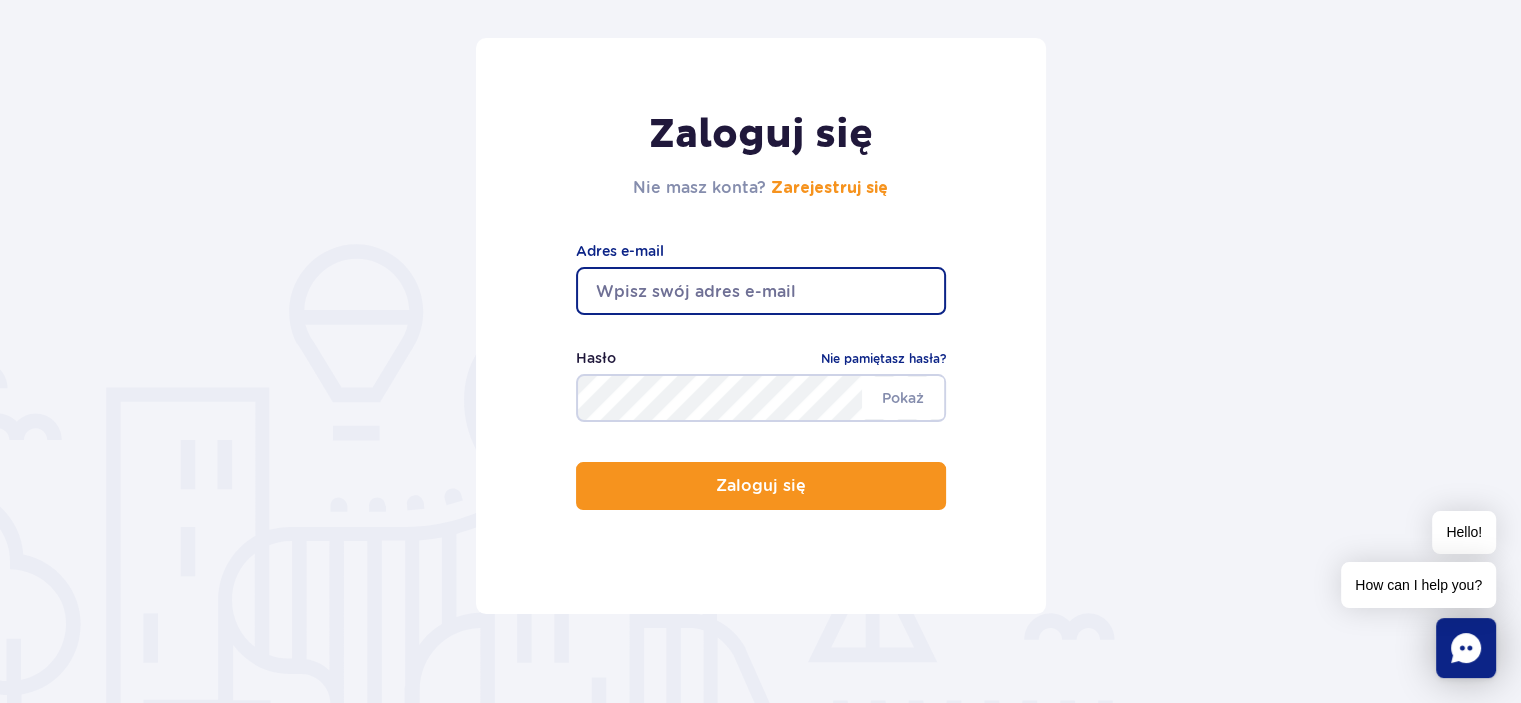 click at bounding box center (761, 291) 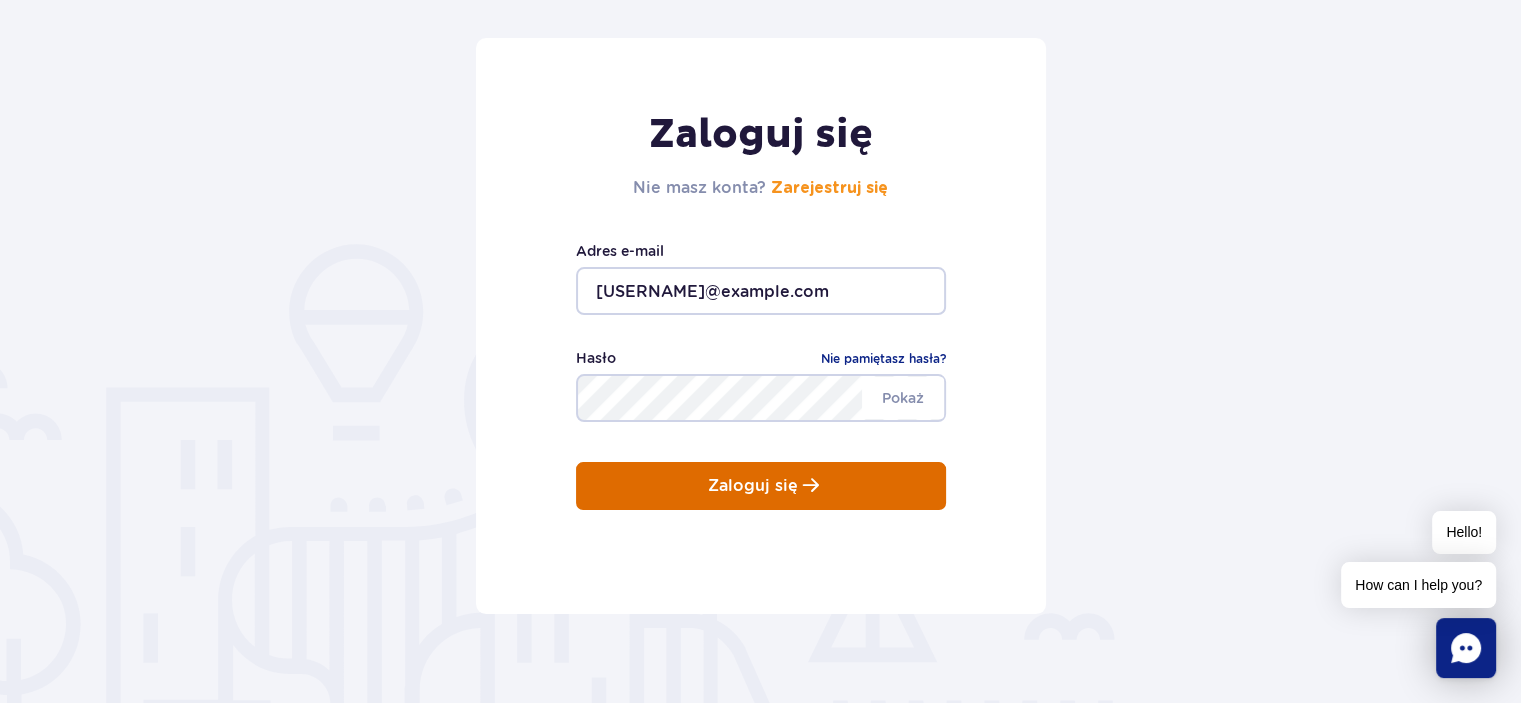 click at bounding box center (811, 485) 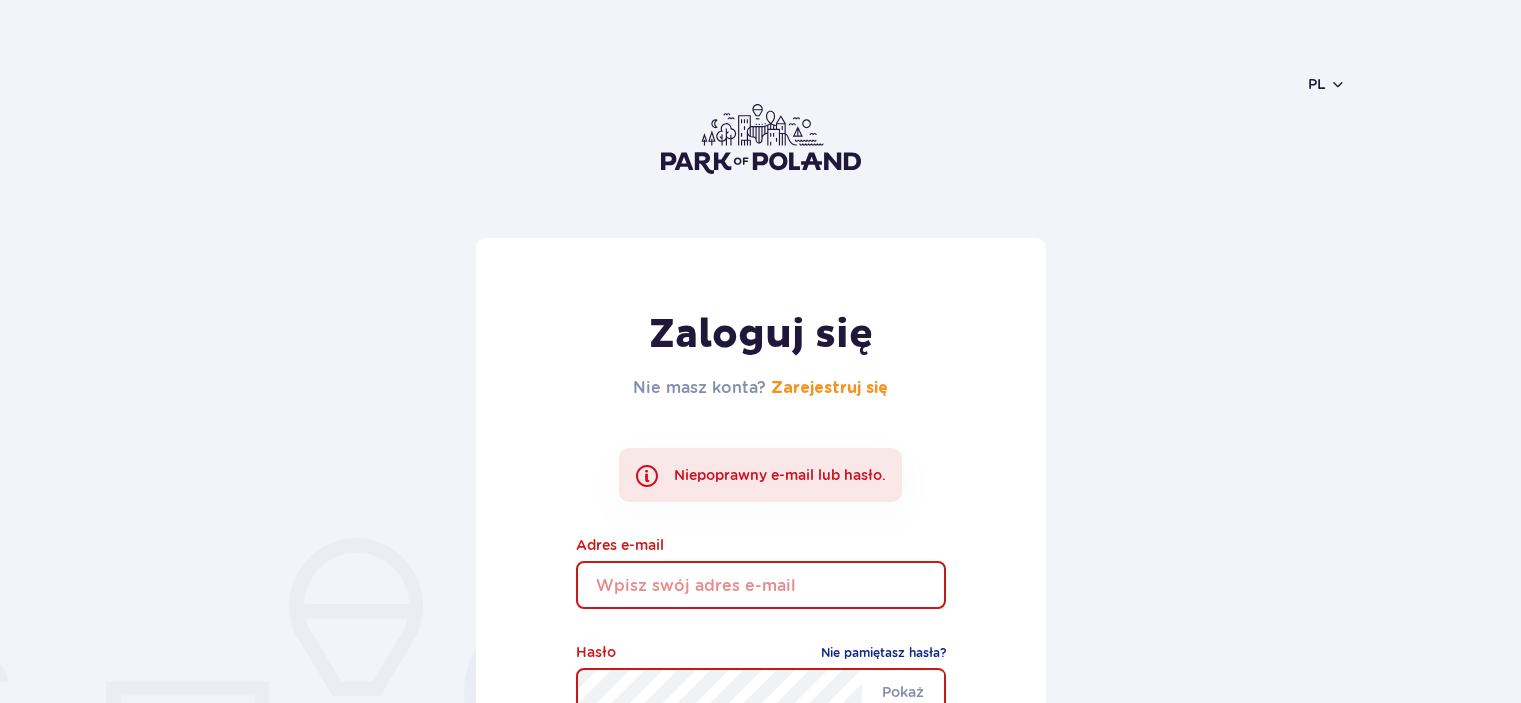 scroll, scrollTop: 0, scrollLeft: 0, axis: both 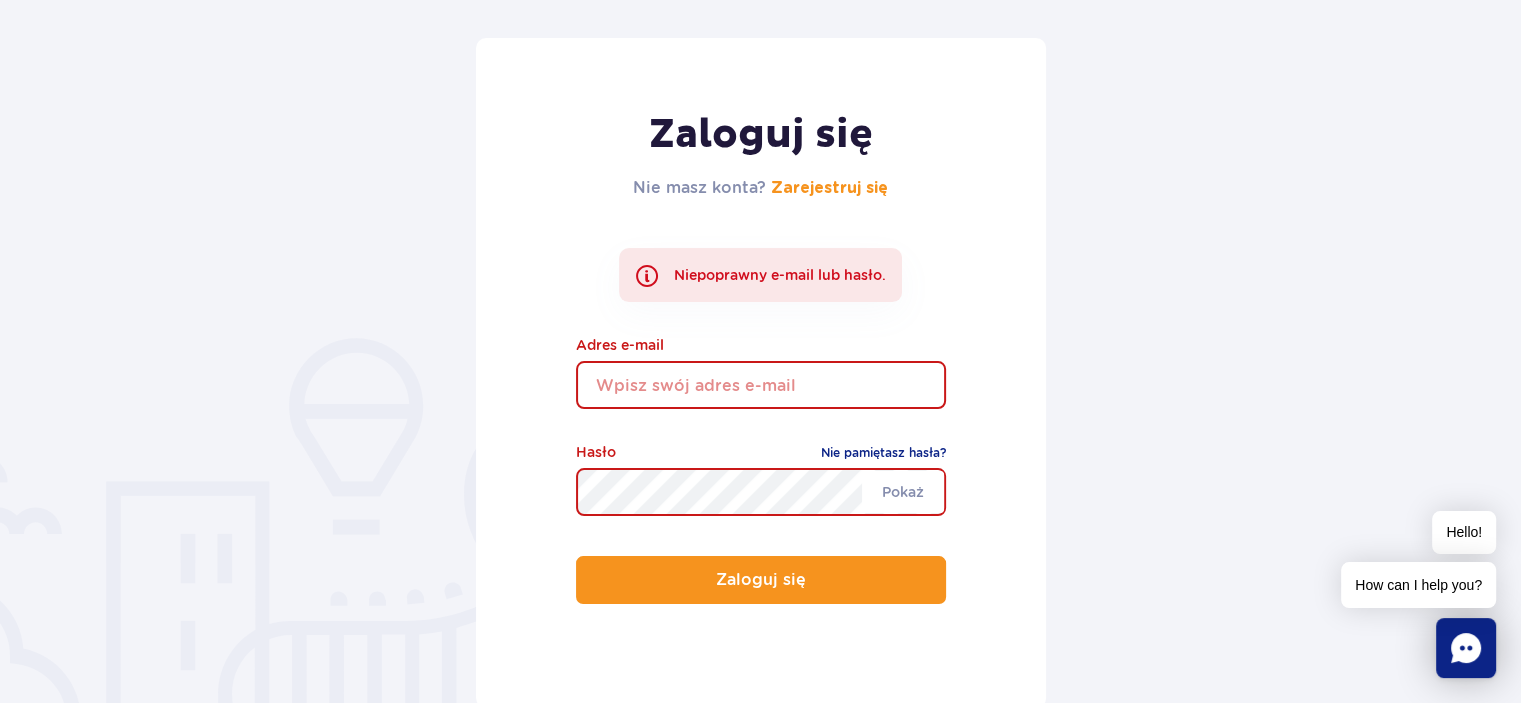 click at bounding box center (761, 385) 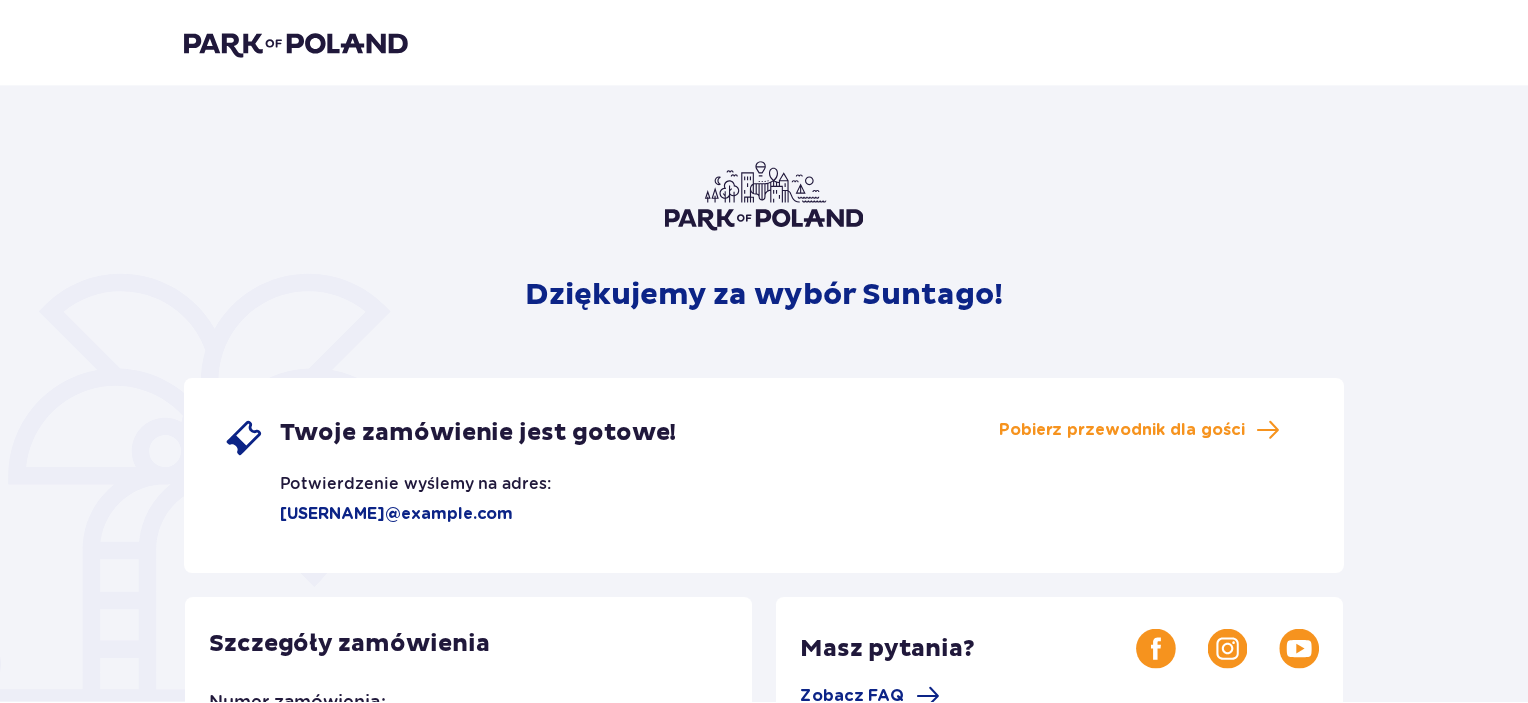 scroll, scrollTop: 0, scrollLeft: 0, axis: both 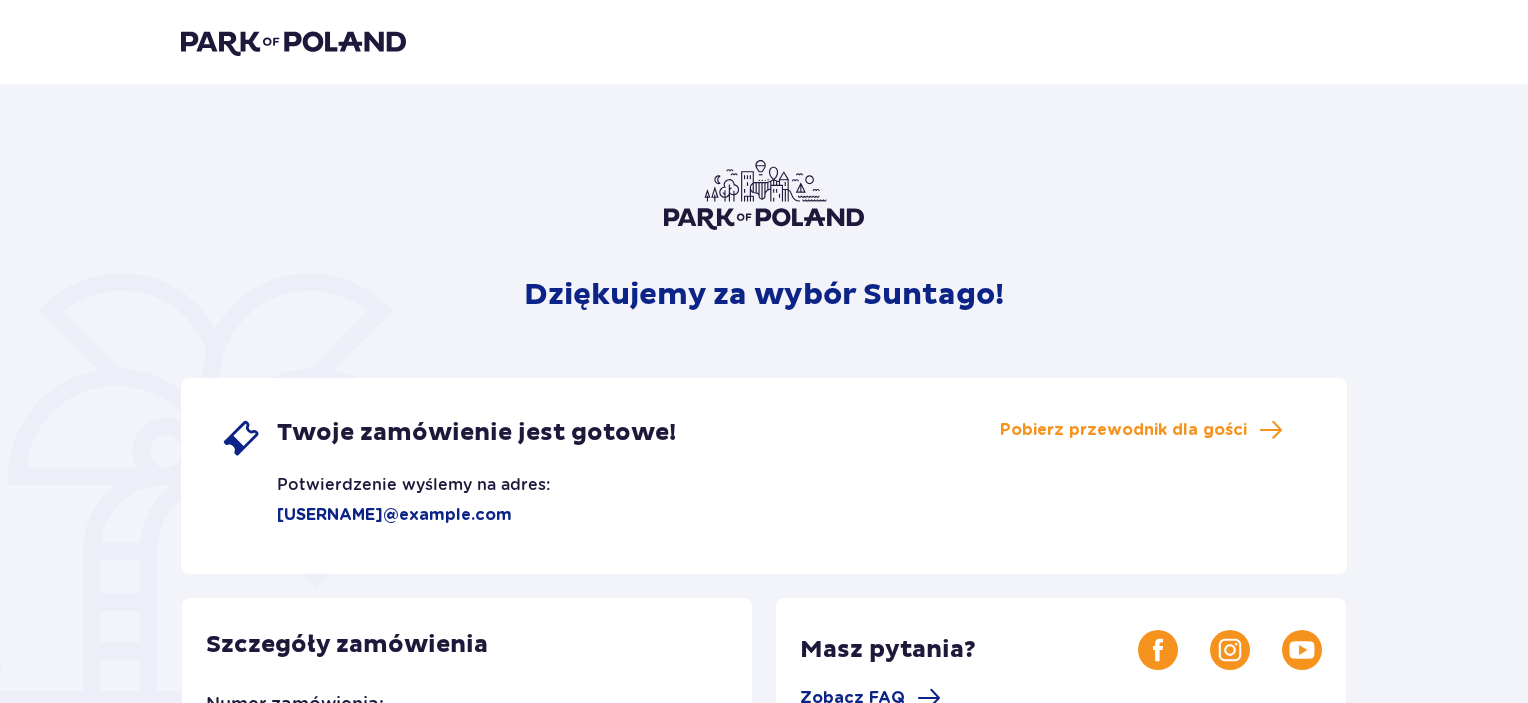 click at bounding box center (293, 42) 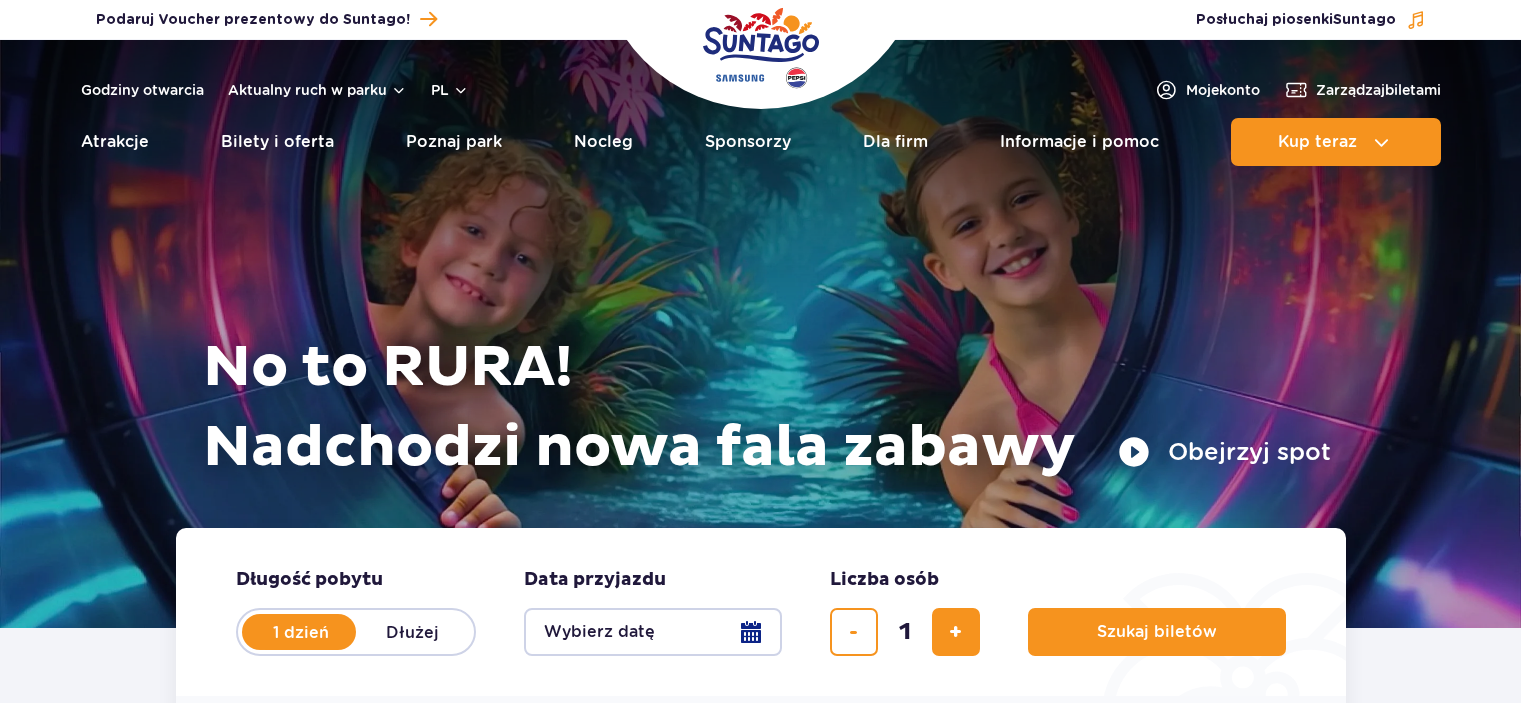 scroll, scrollTop: 0, scrollLeft: 0, axis: both 